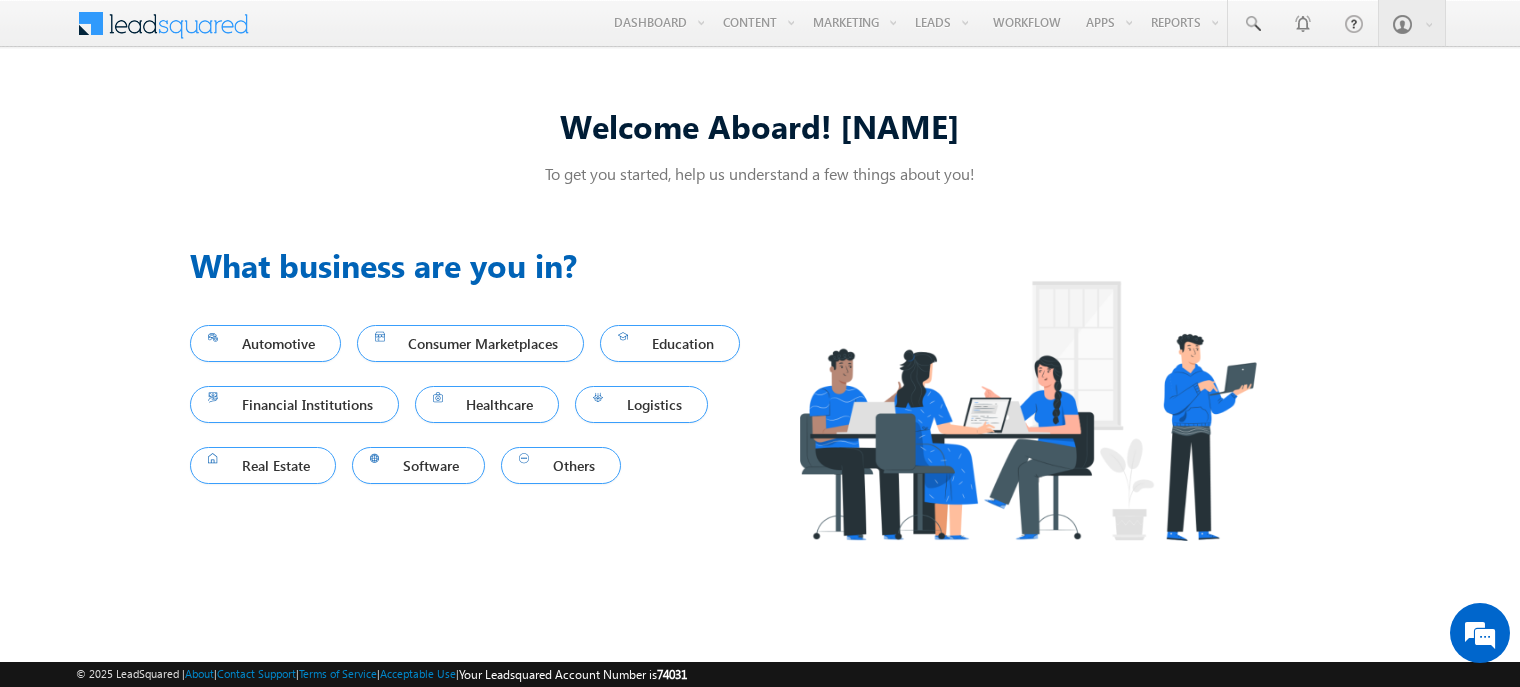 scroll, scrollTop: 0, scrollLeft: 0, axis: both 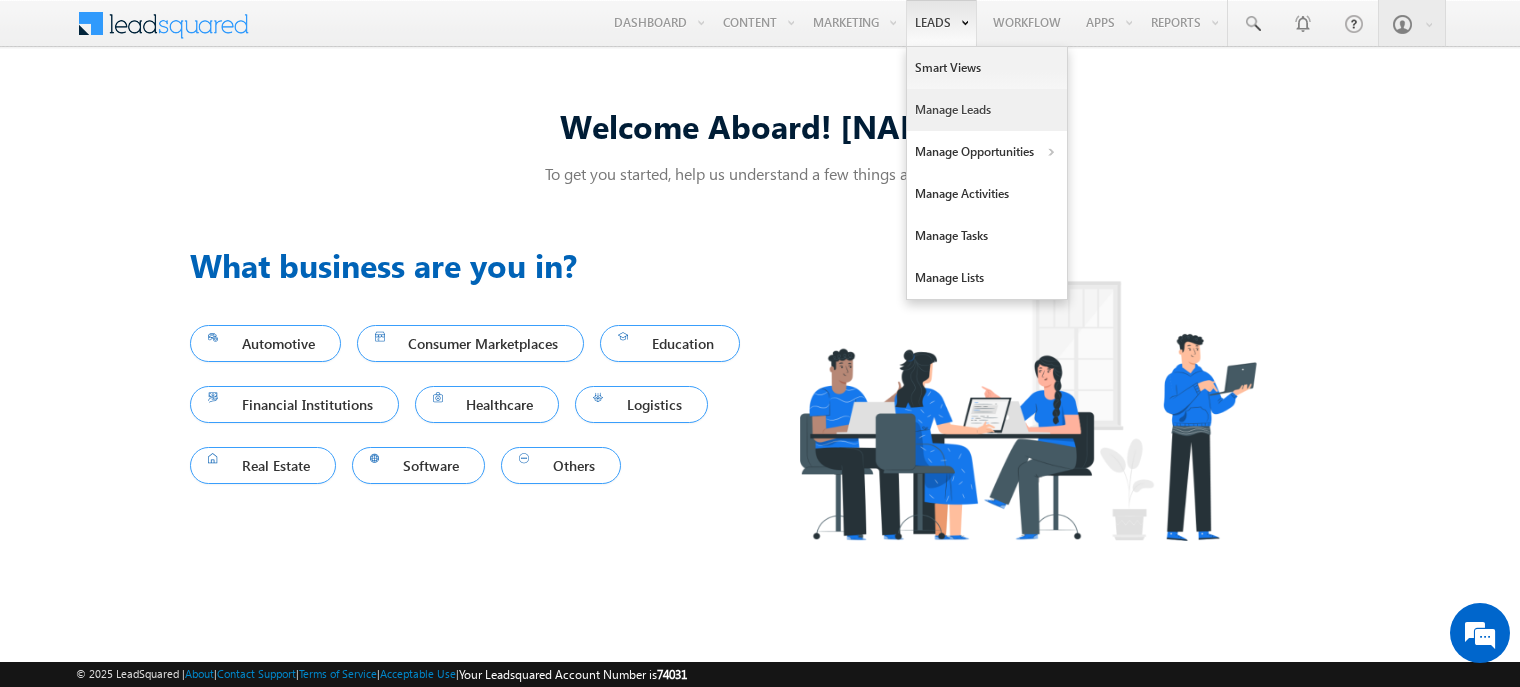 click on "Manage Leads" at bounding box center (987, 110) 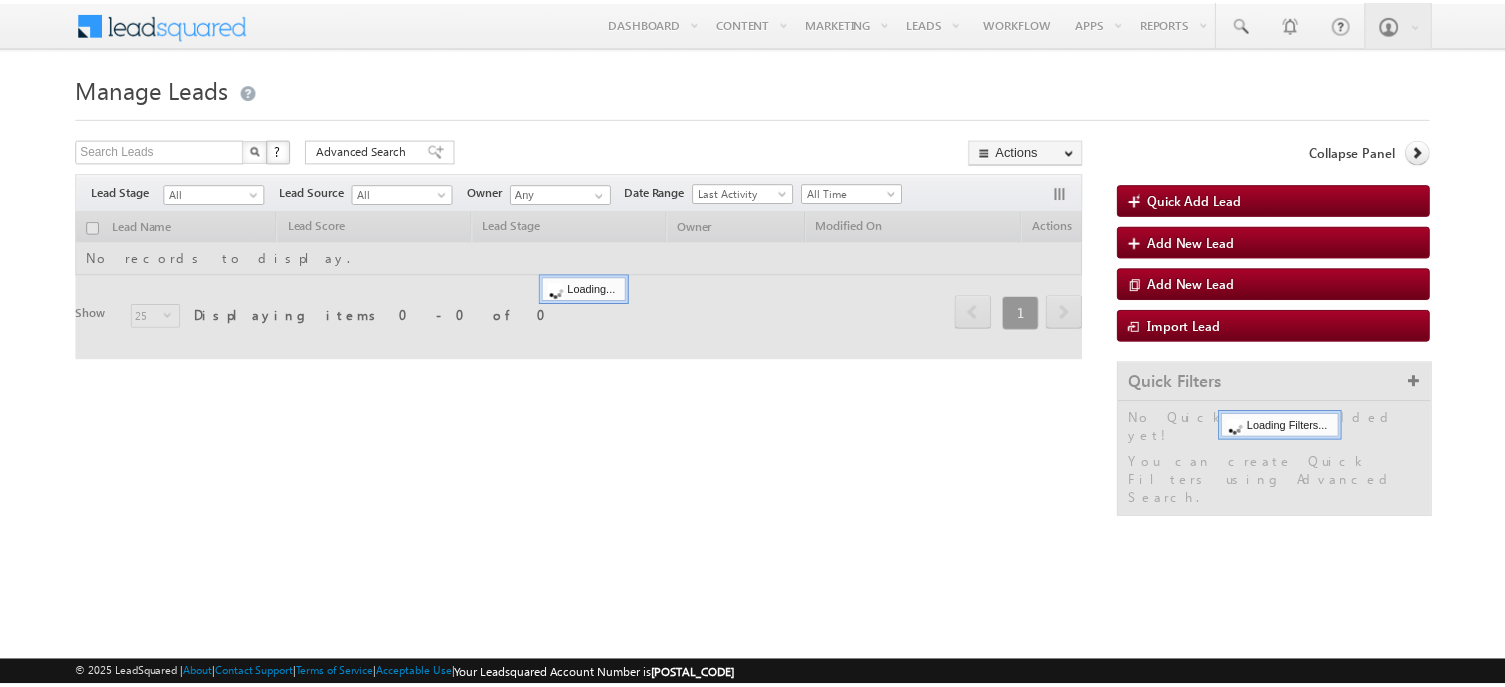 scroll, scrollTop: 0, scrollLeft: 0, axis: both 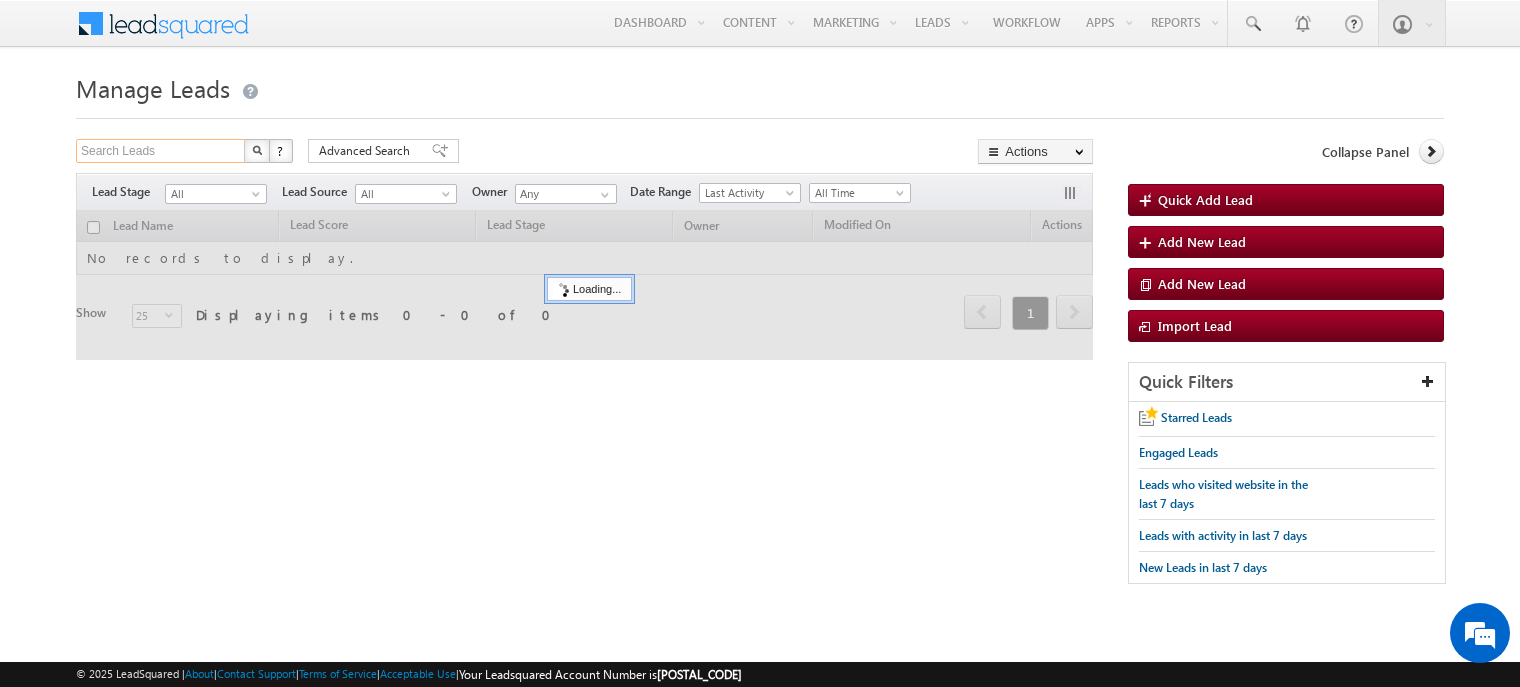 click on "Search Leads" at bounding box center [161, 151] 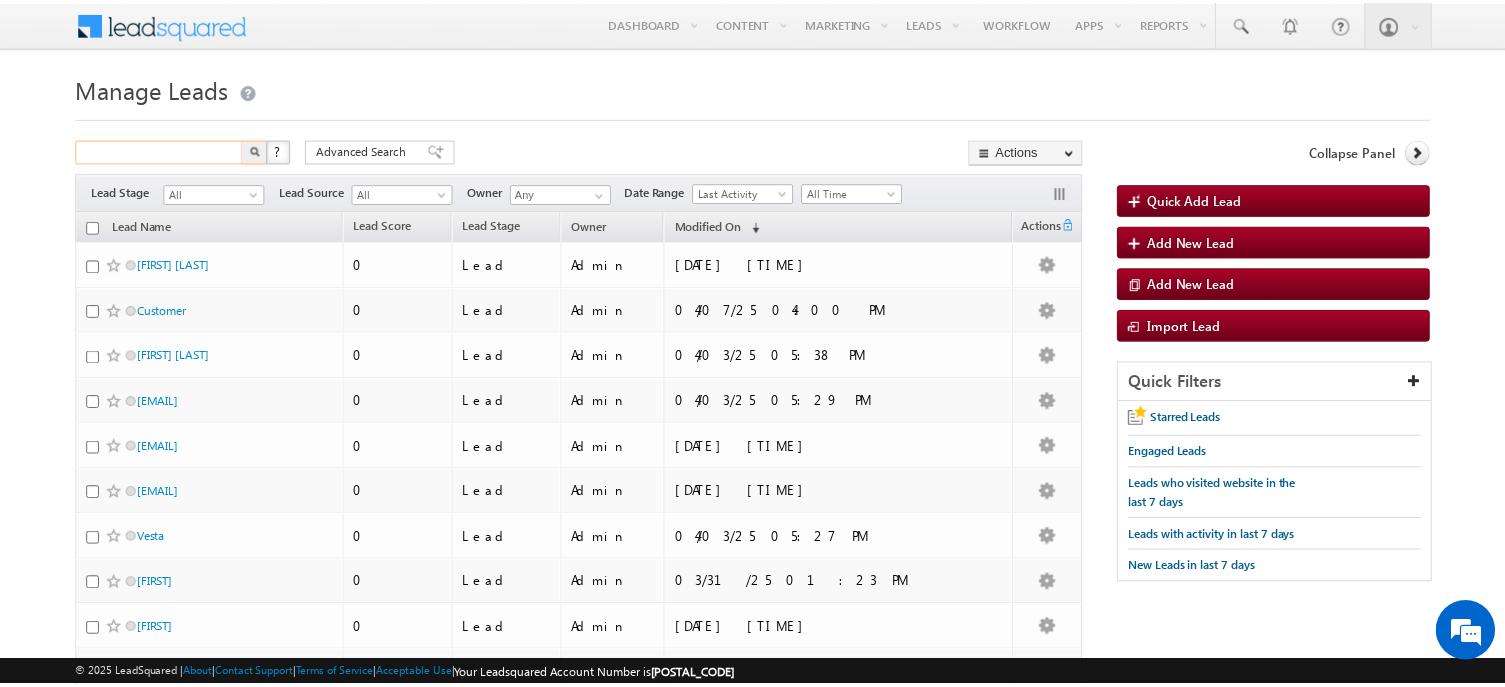 scroll, scrollTop: 8284, scrollLeft: 0, axis: vertical 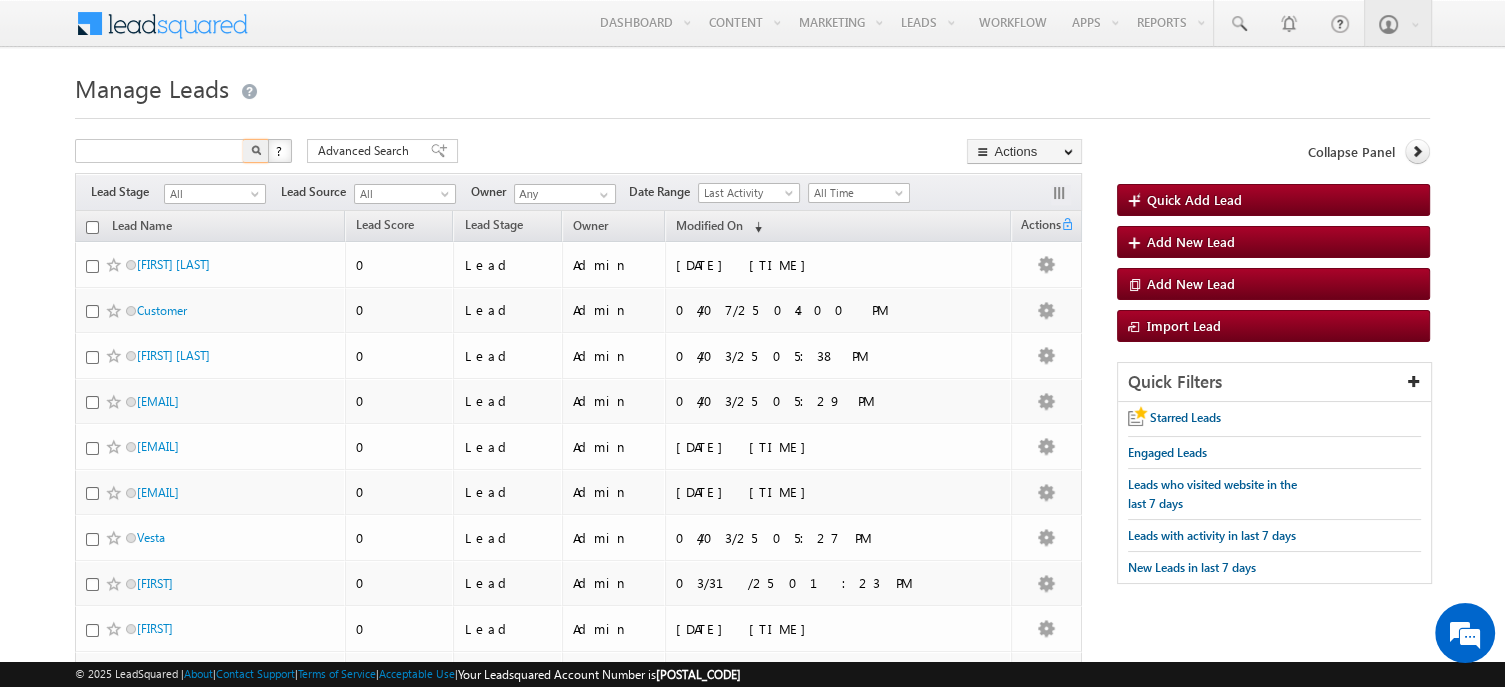 type on "Search Leads" 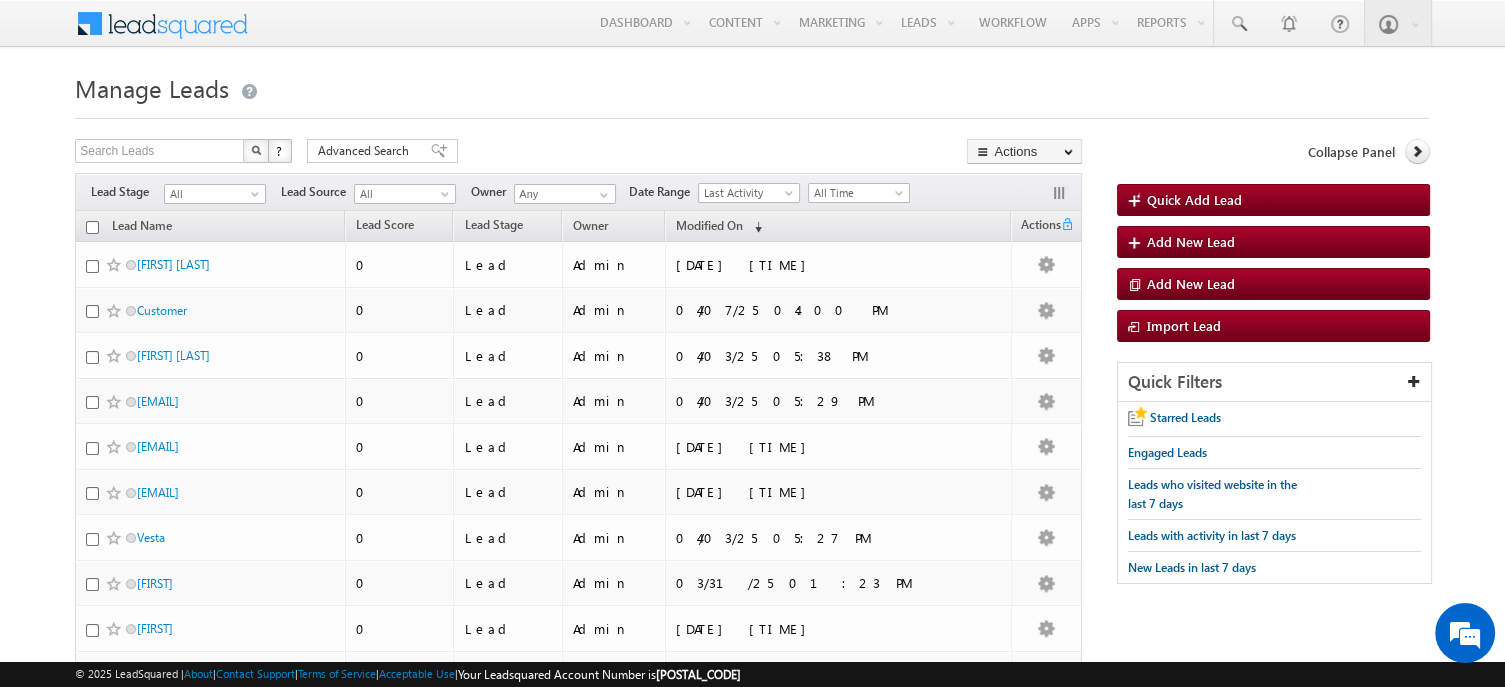 click on "Menu
[FIRST] [LAST]
[EMAIL]" at bounding box center (752, 745) 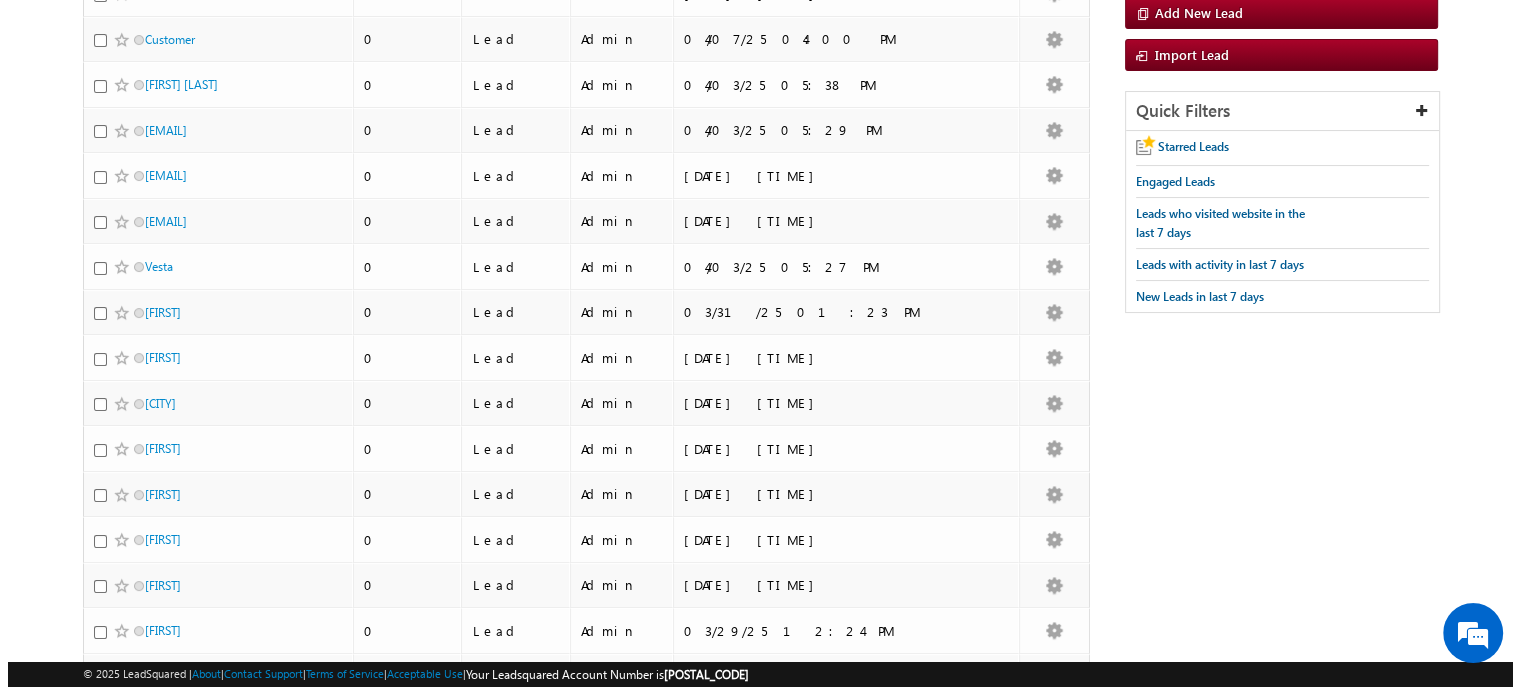 scroll, scrollTop: 0, scrollLeft: 0, axis: both 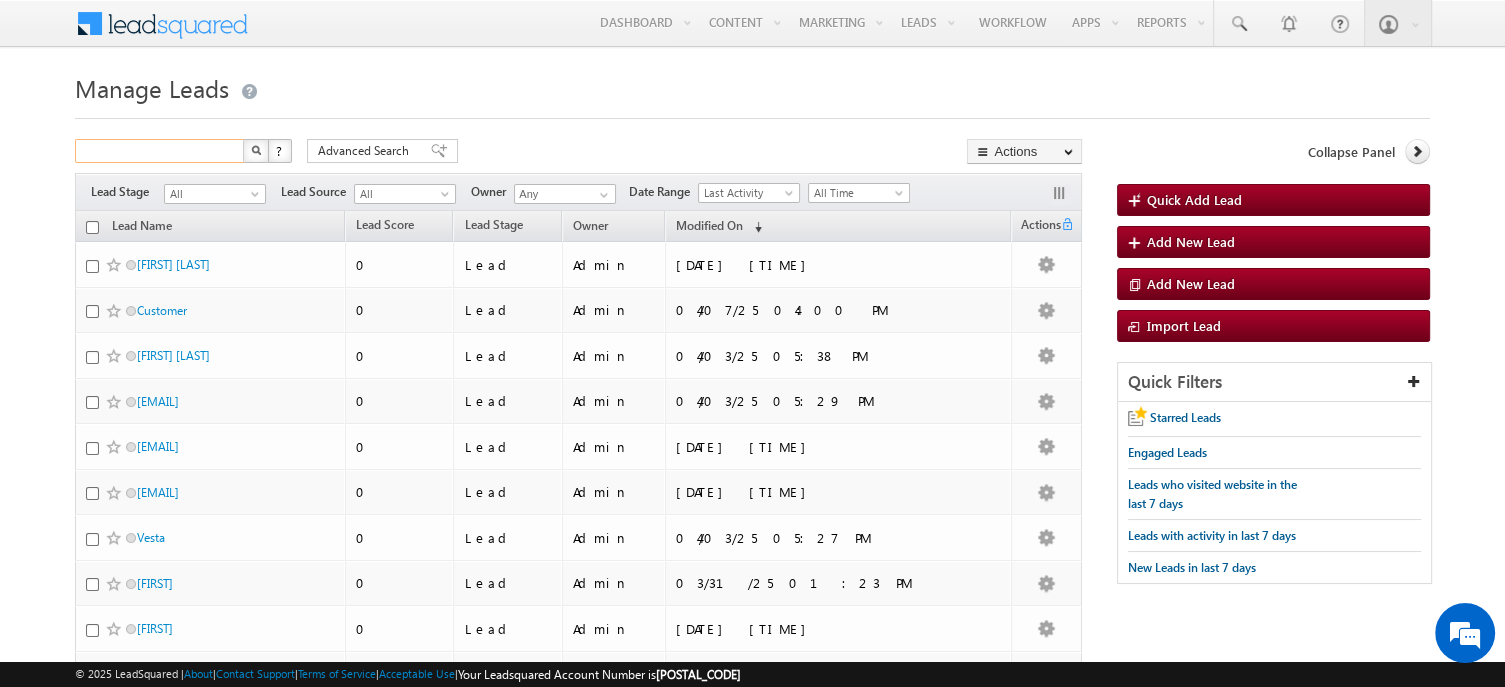 click at bounding box center (160, 151) 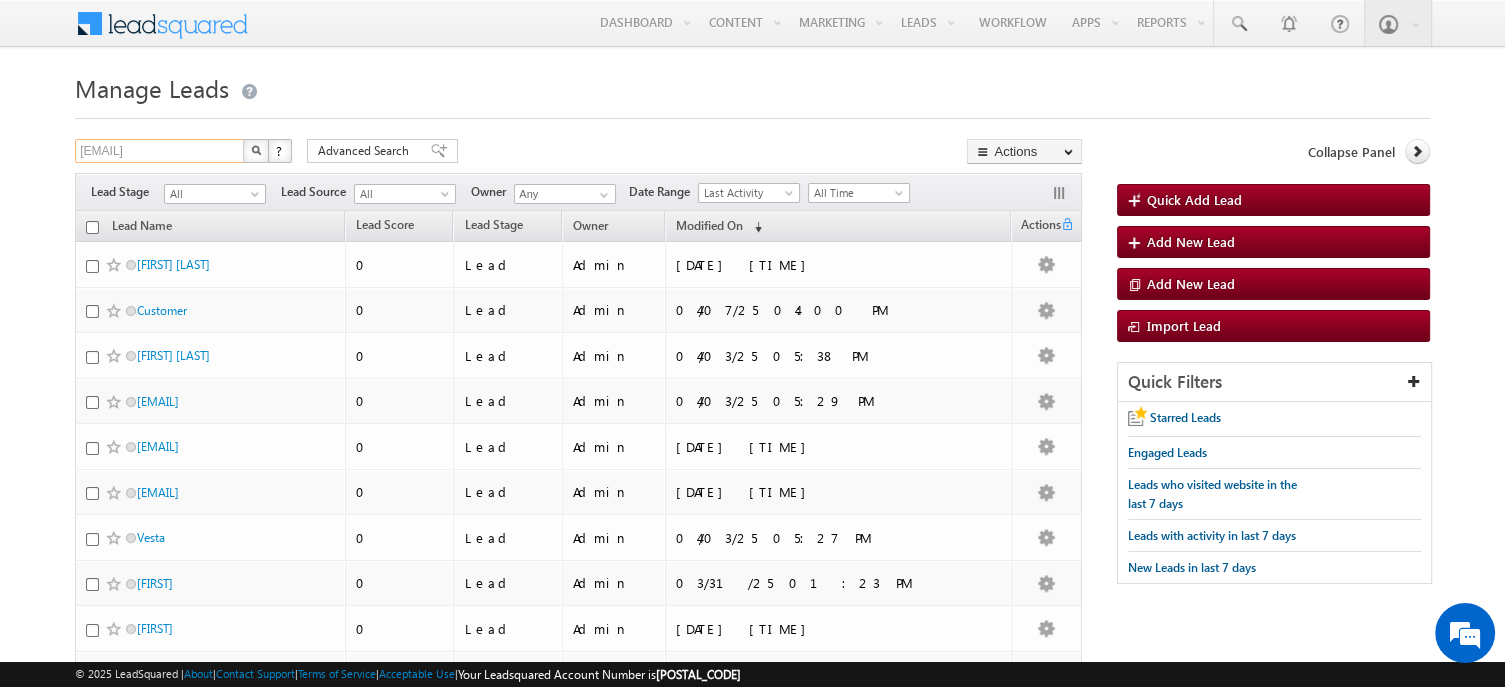 type on "[EMAIL]" 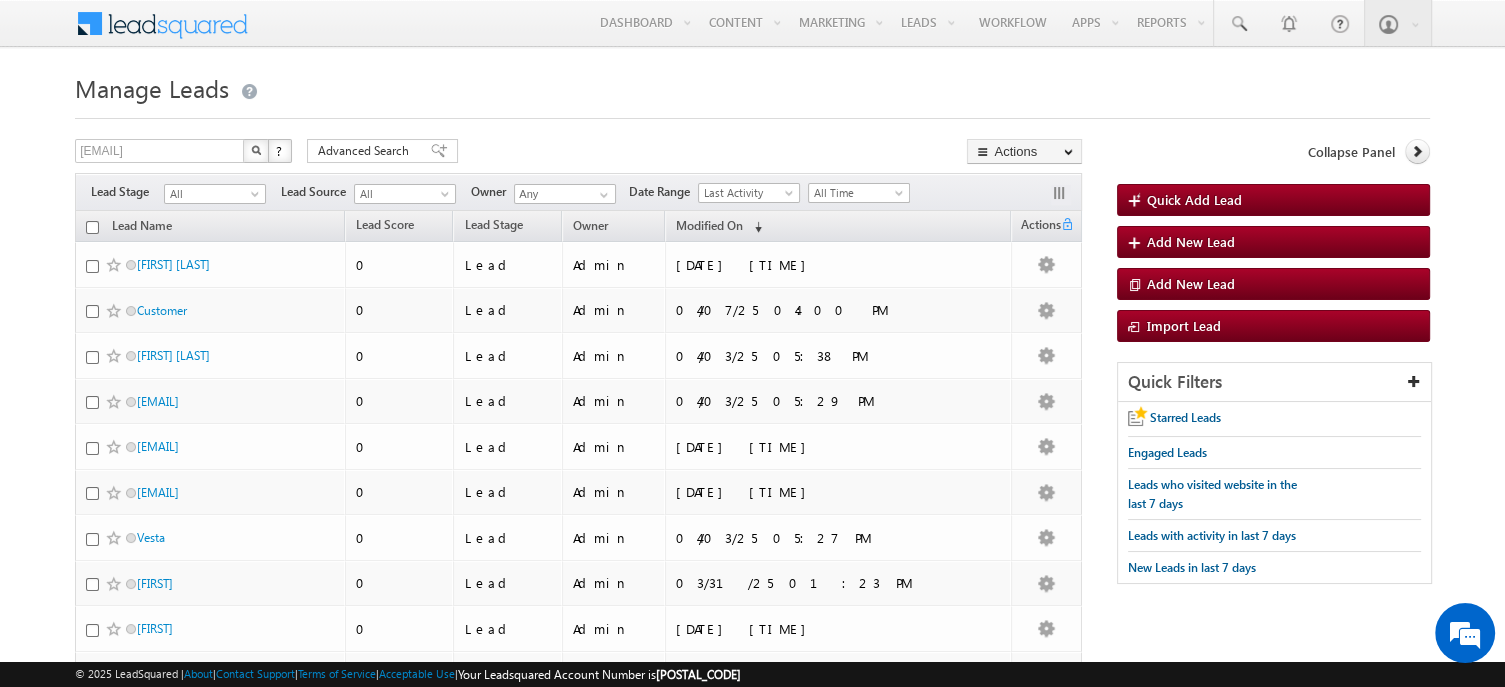 click at bounding box center (256, 150) 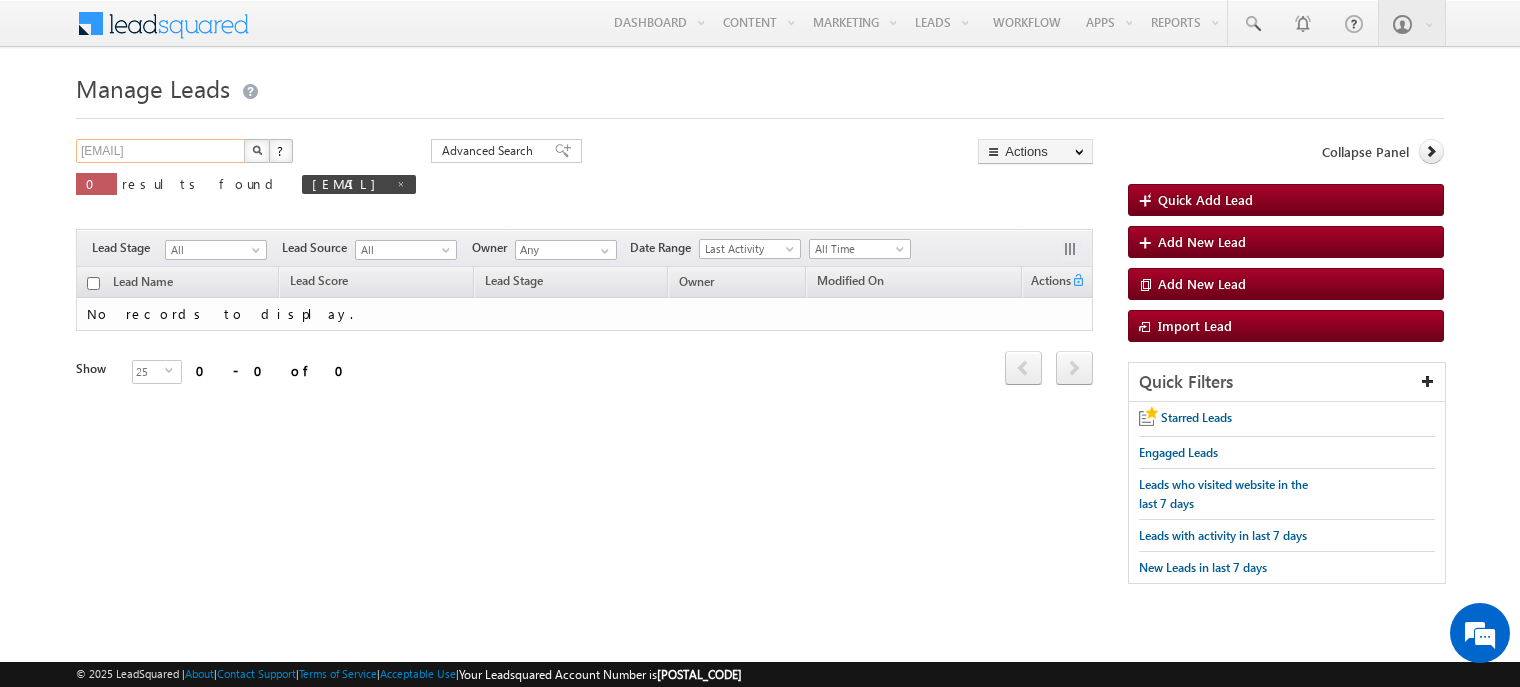 click on "[EMAIL]" at bounding box center [161, 151] 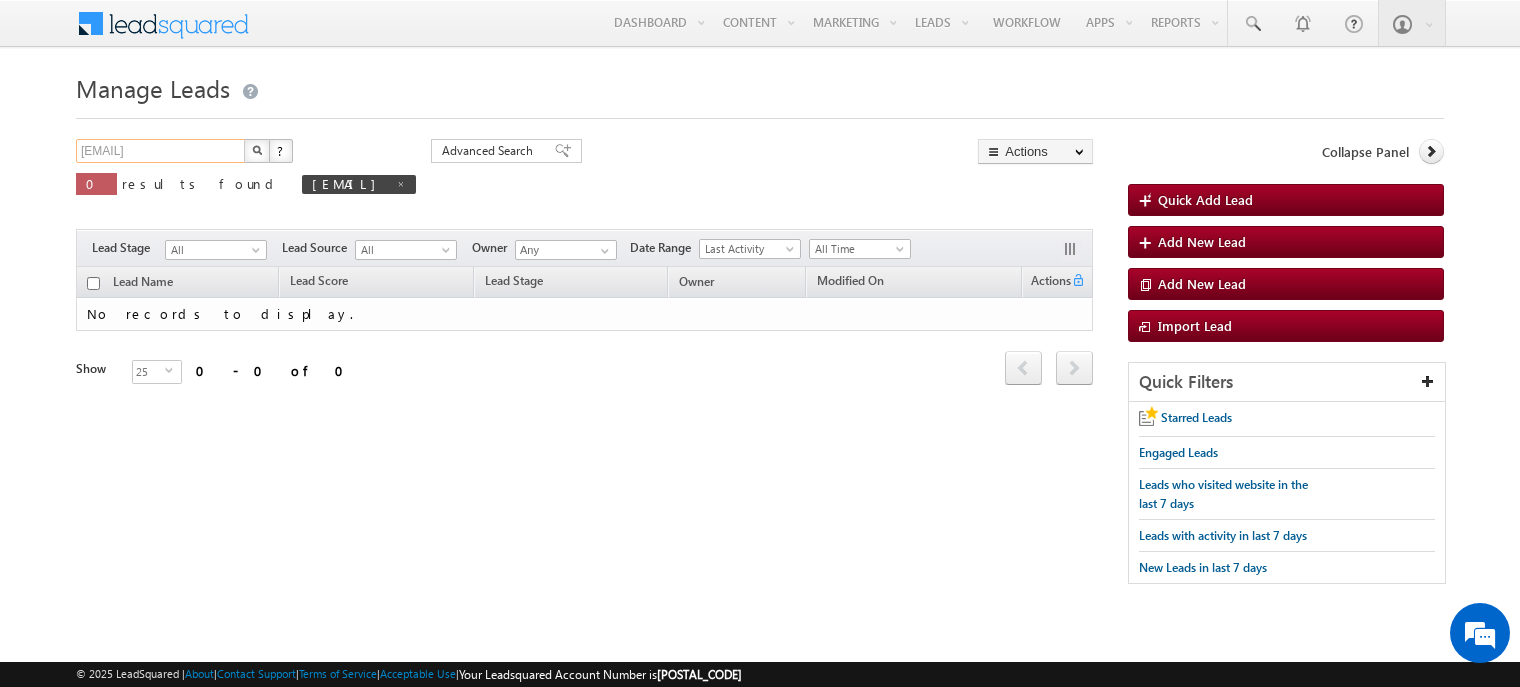 click on "[EMAIL]" at bounding box center [161, 151] 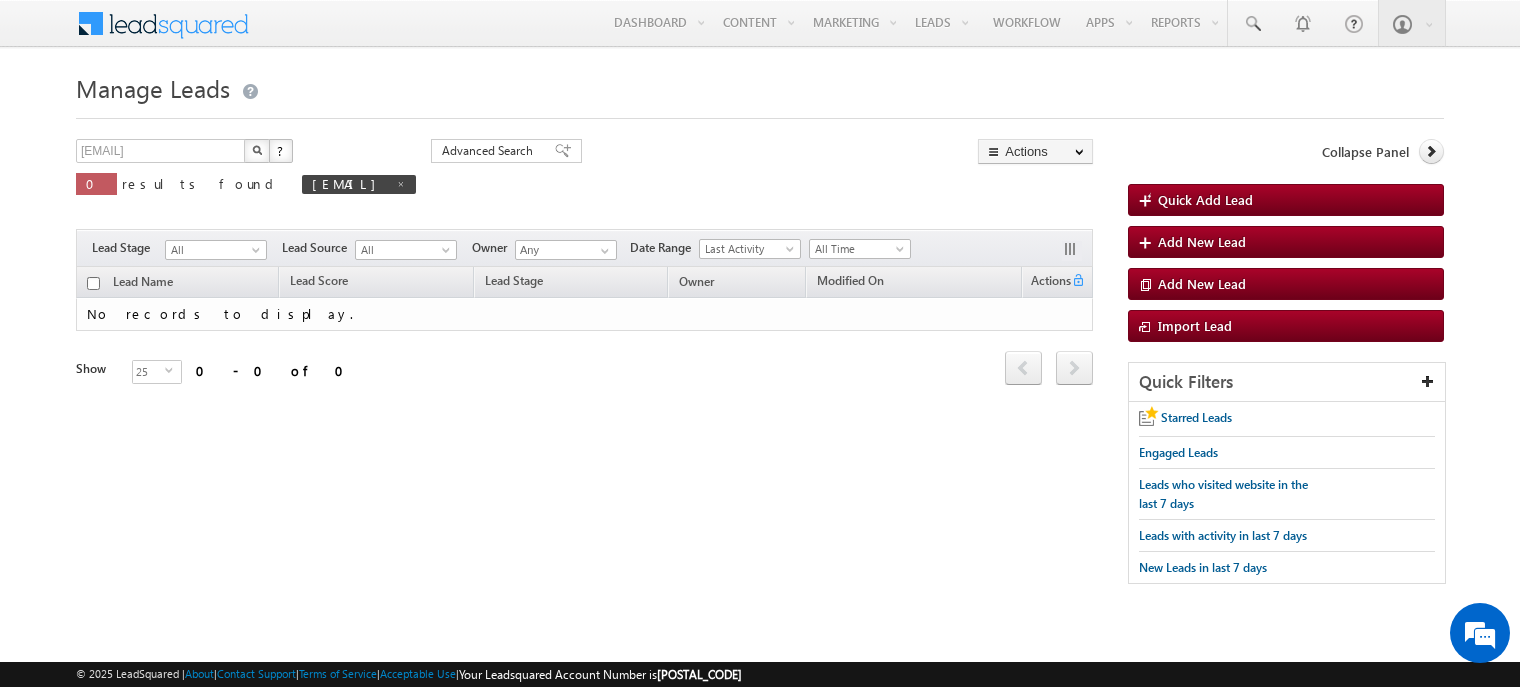 click at bounding box center [257, 150] 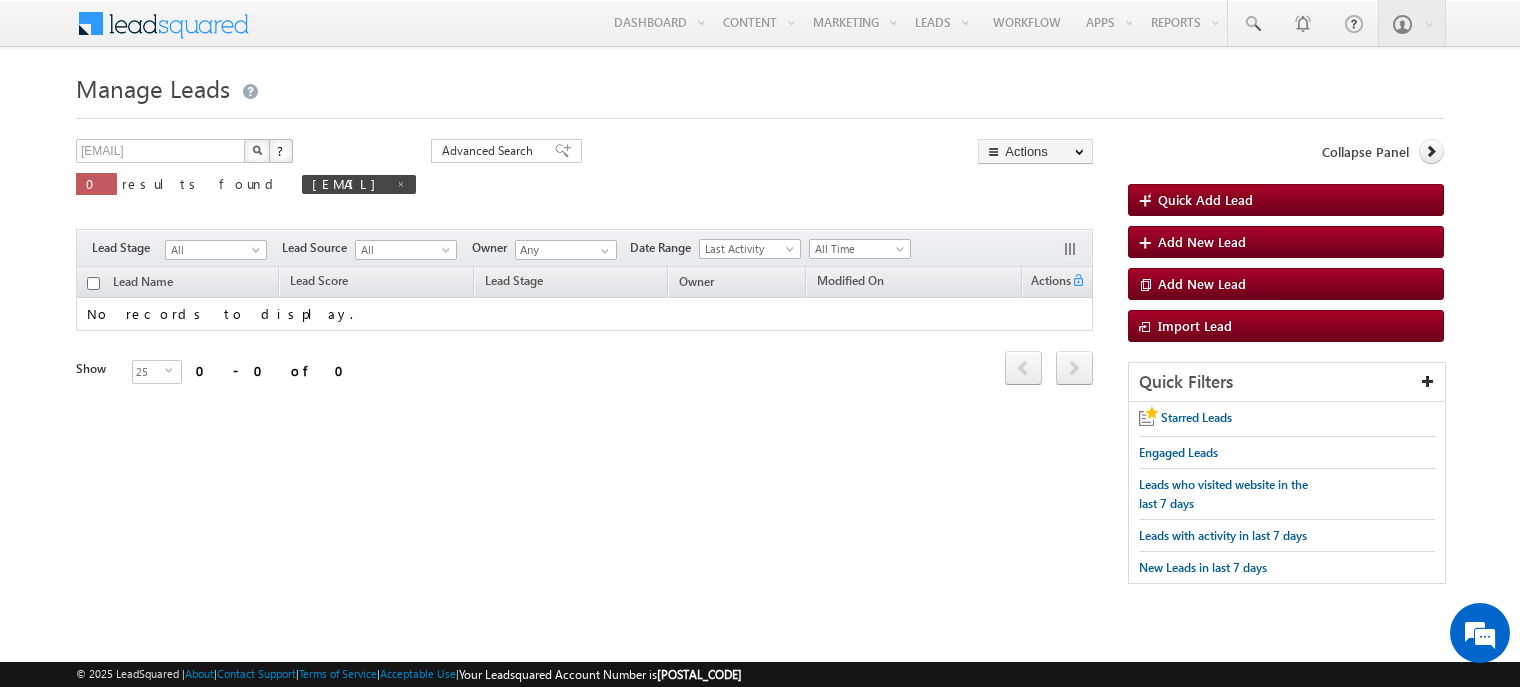 click at bounding box center [257, 150] 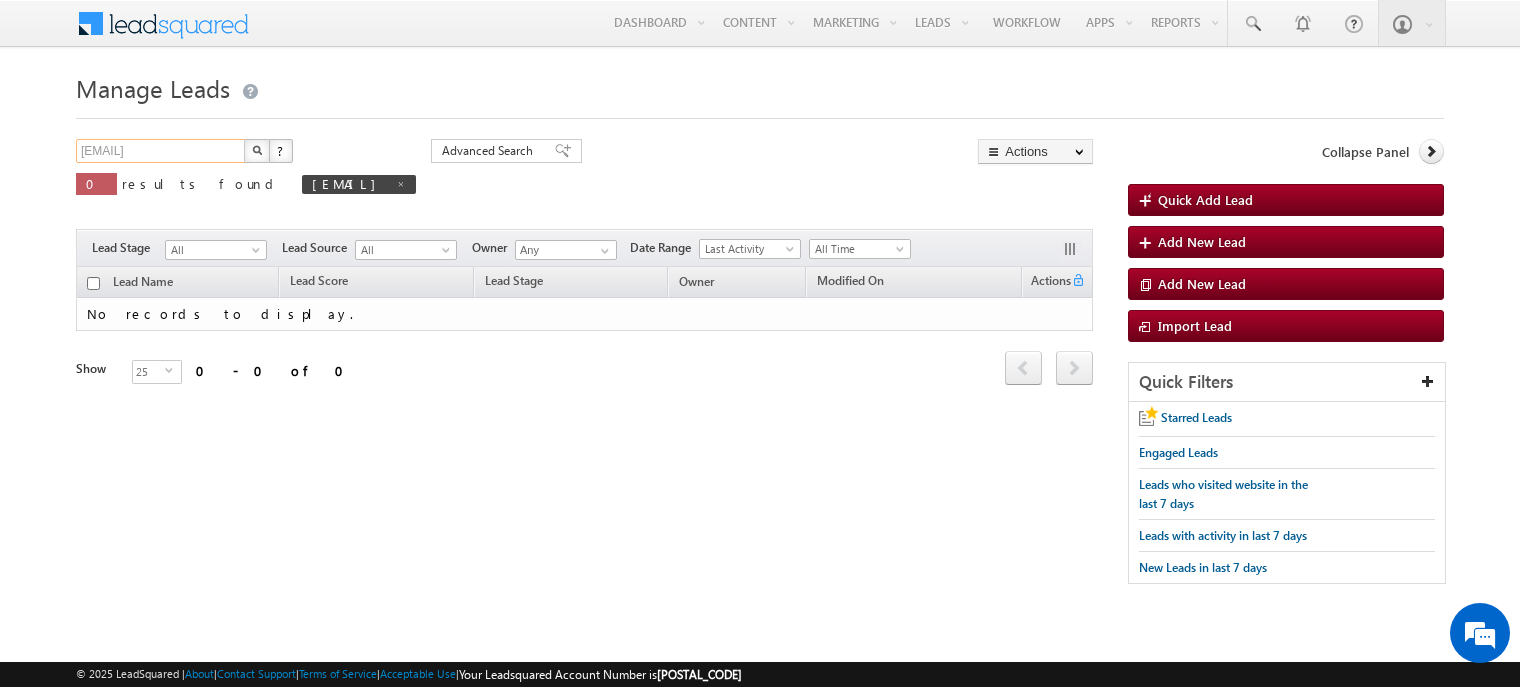 click on "[EMAIL]" at bounding box center (161, 151) 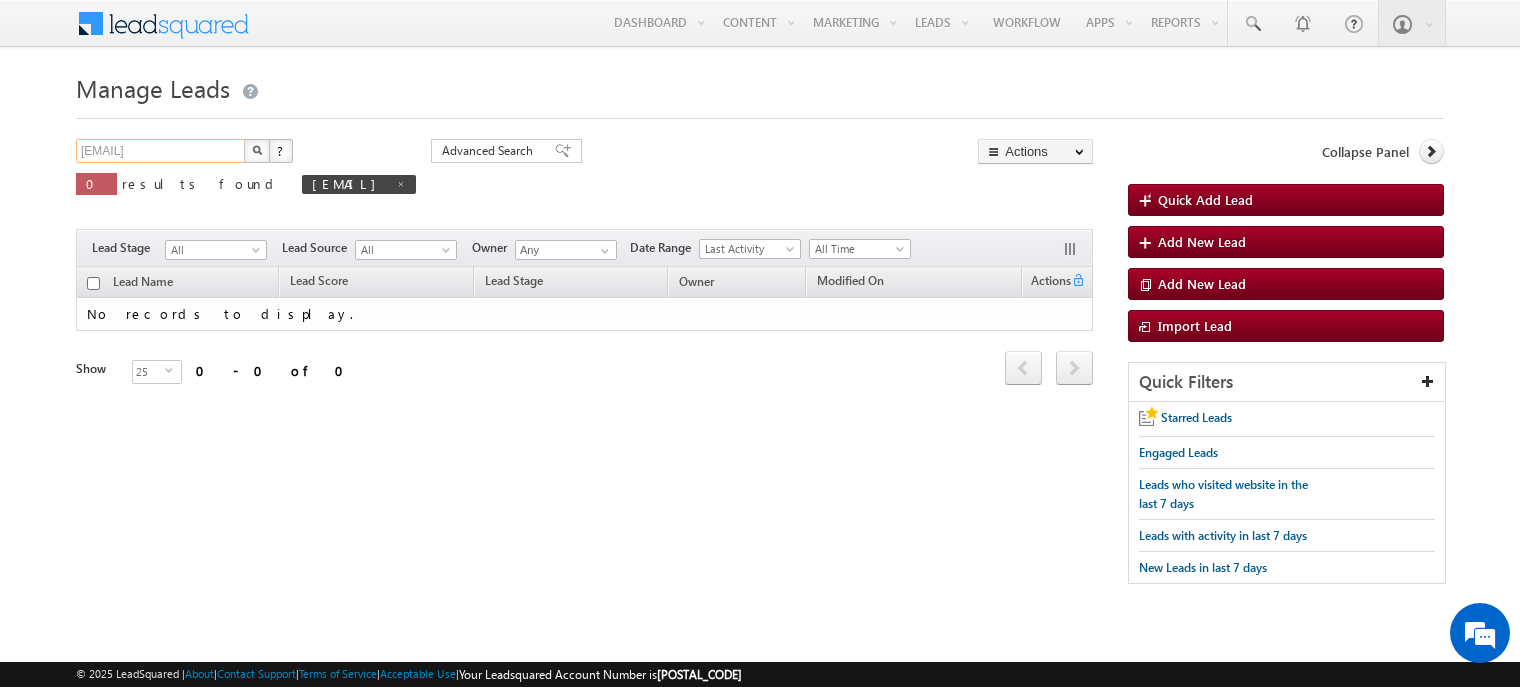 click on "[EMAIL]" at bounding box center [161, 151] 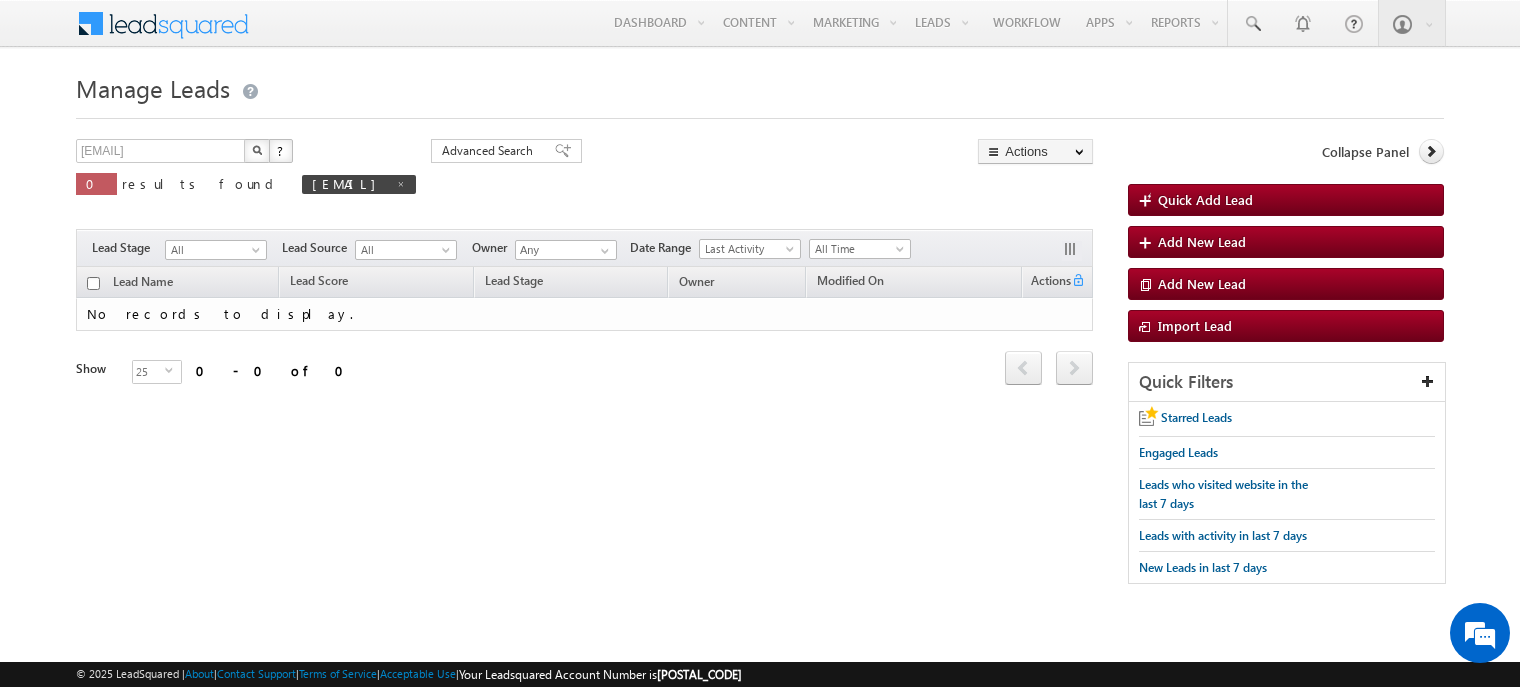 click at bounding box center (257, 150) 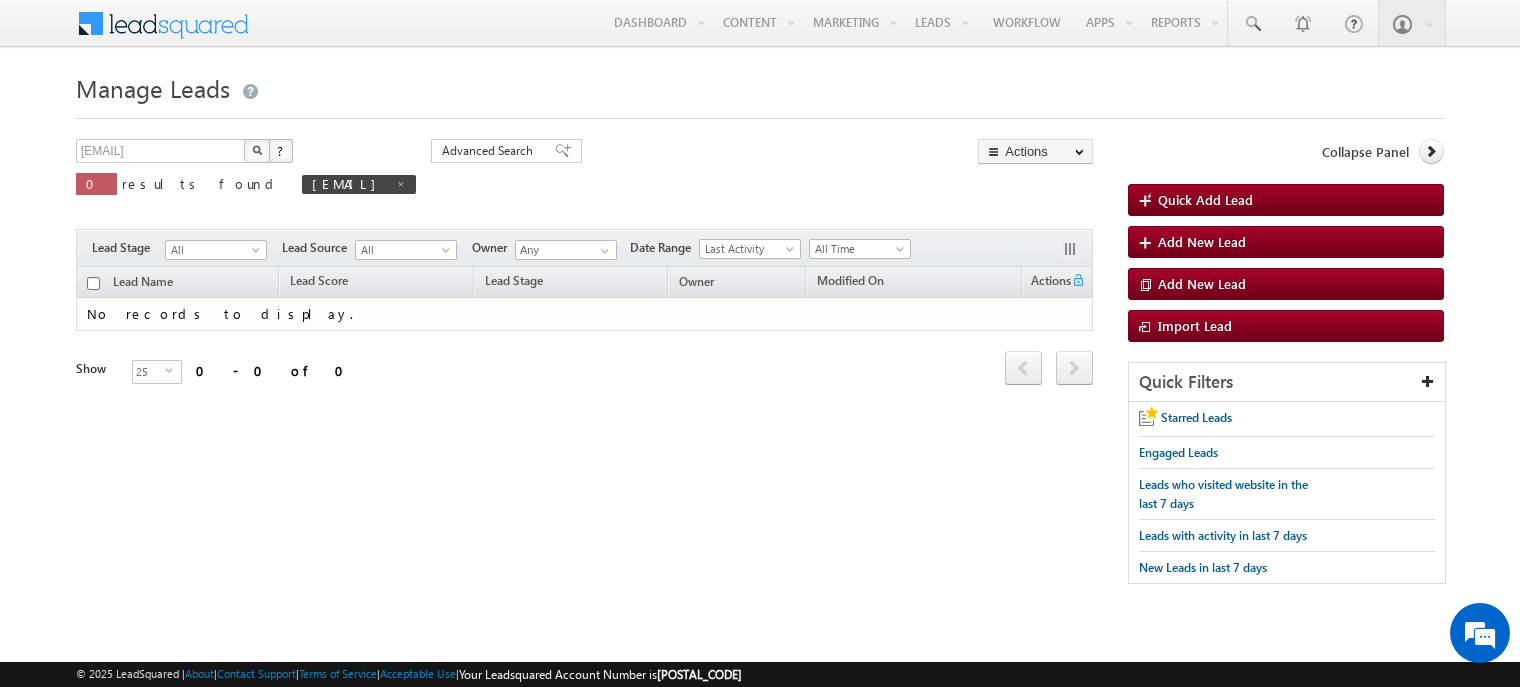 click at bounding box center (257, 150) 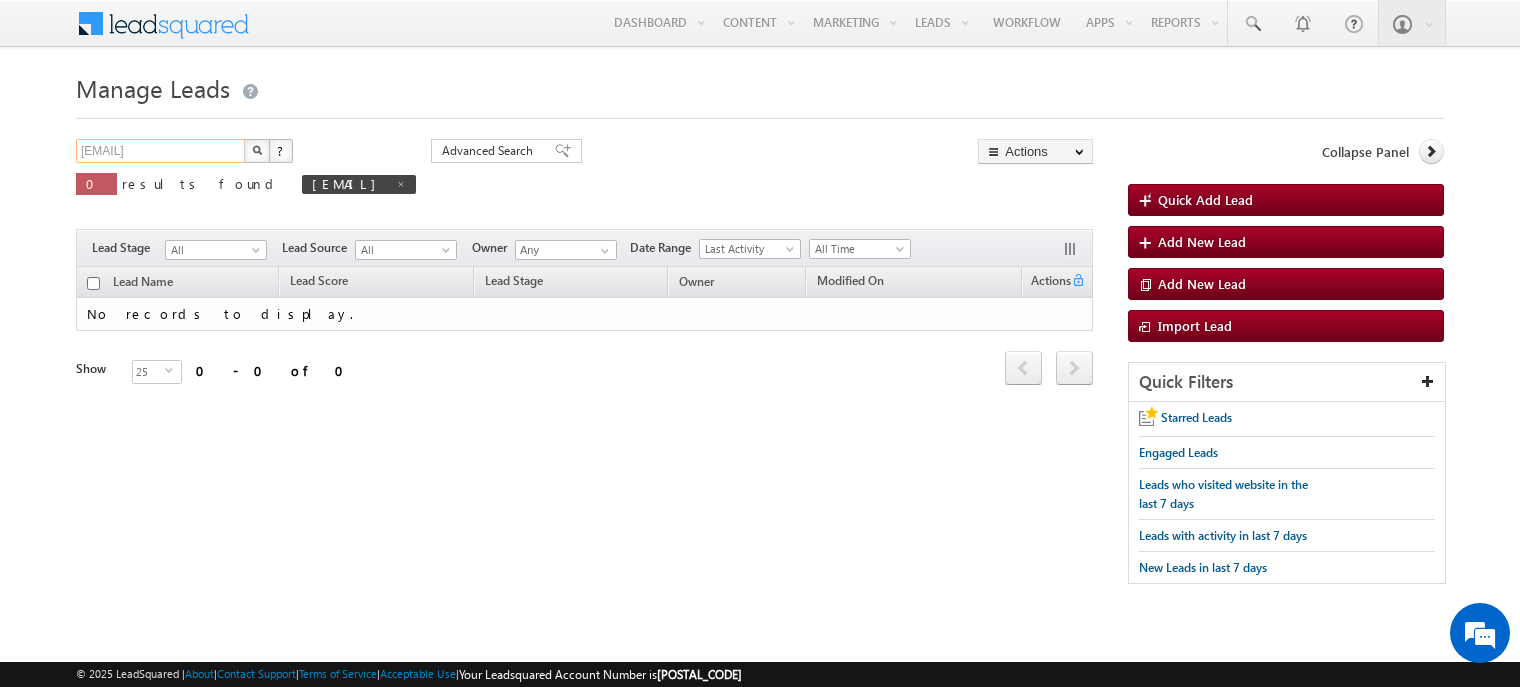 click on "[EMAIL]" at bounding box center (161, 151) 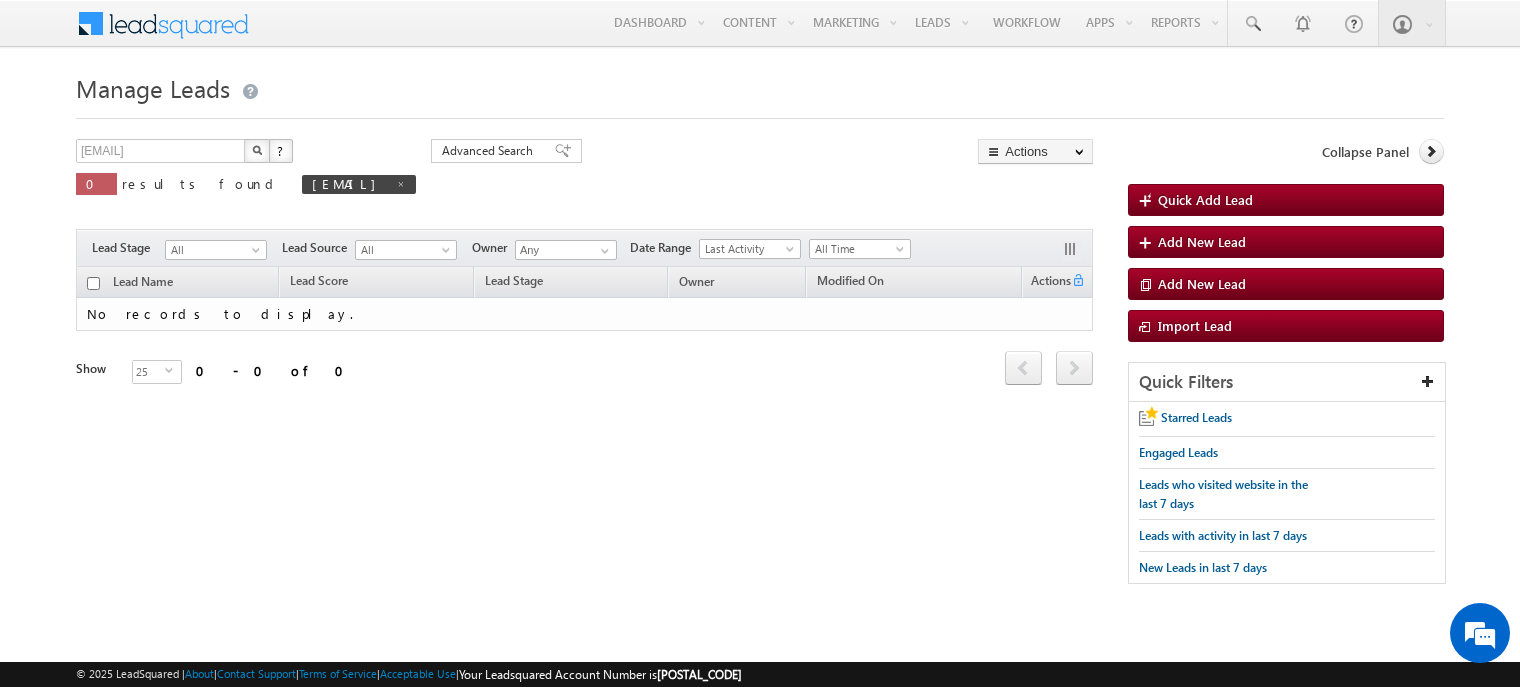 click at bounding box center (257, 150) 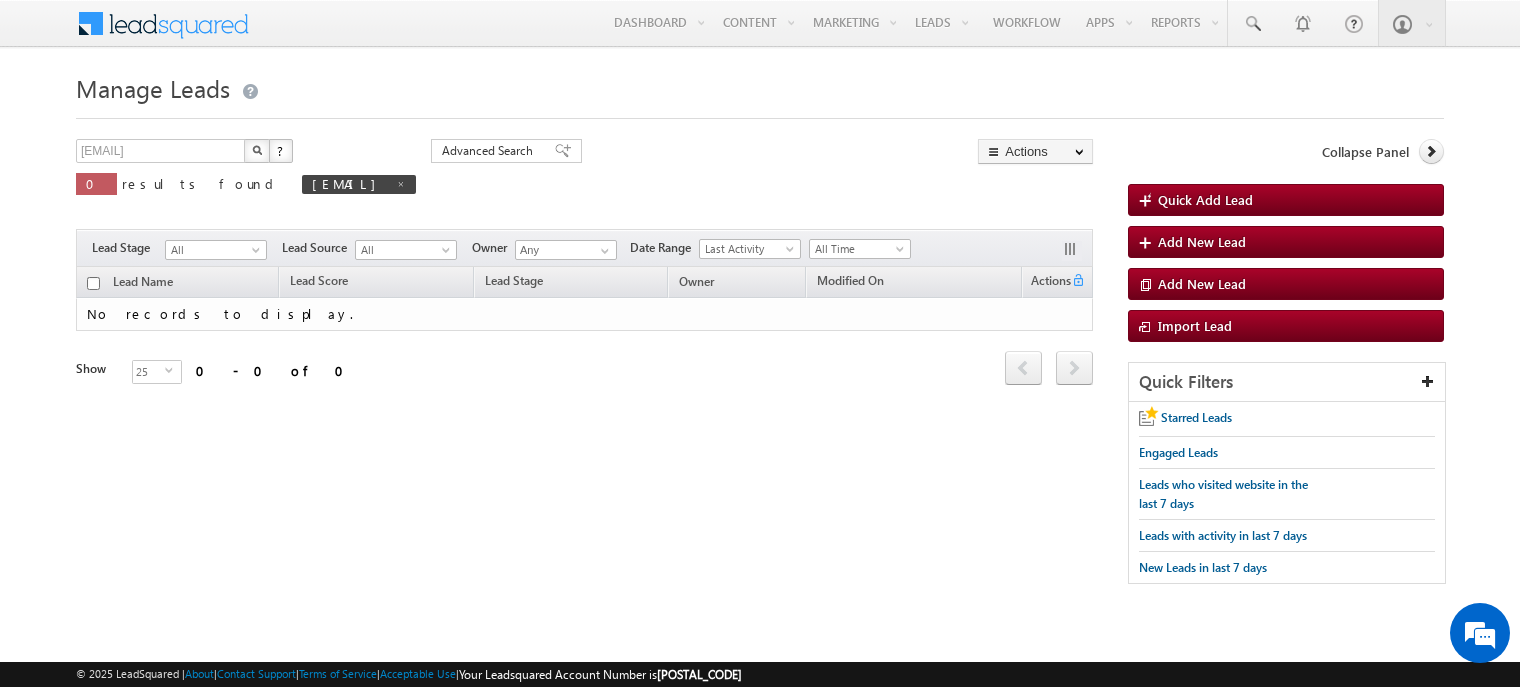 click at bounding box center (257, 150) 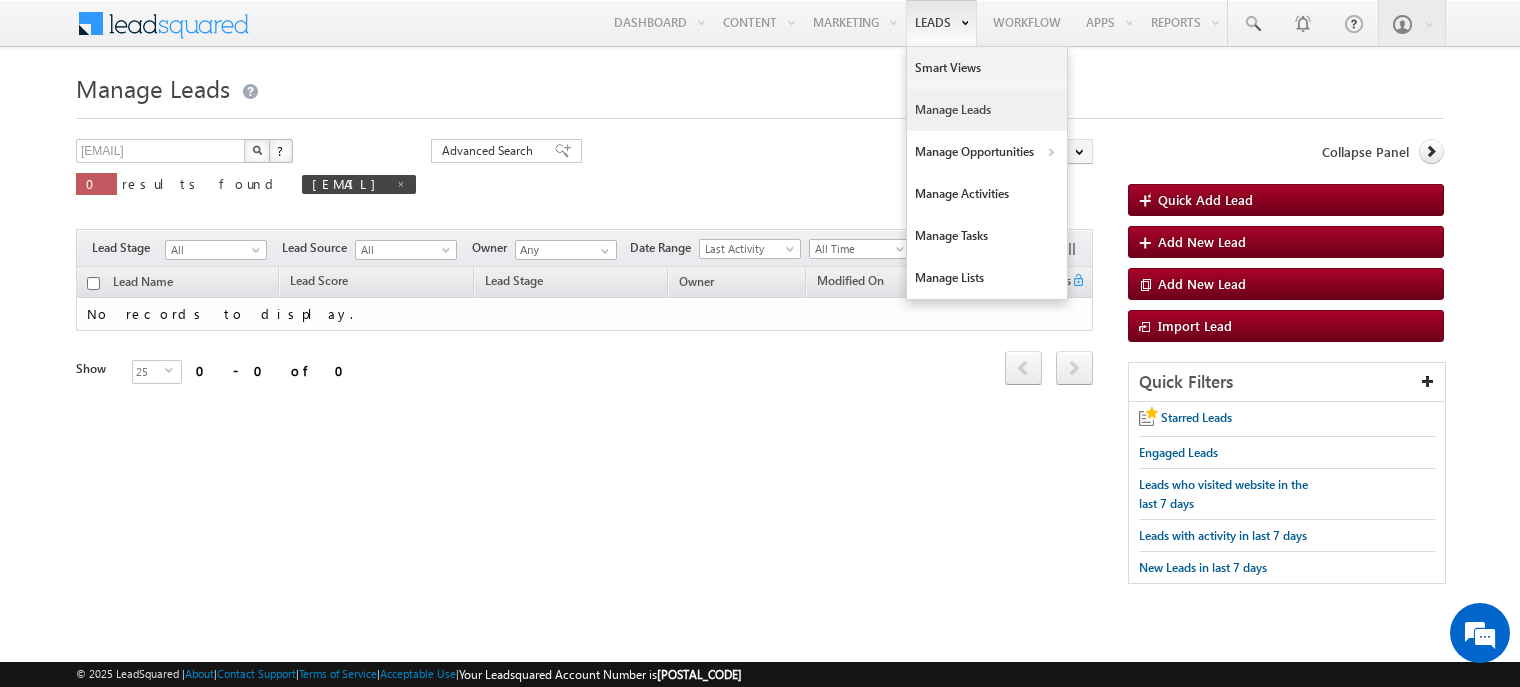 click on "Manage Leads" at bounding box center (987, 110) 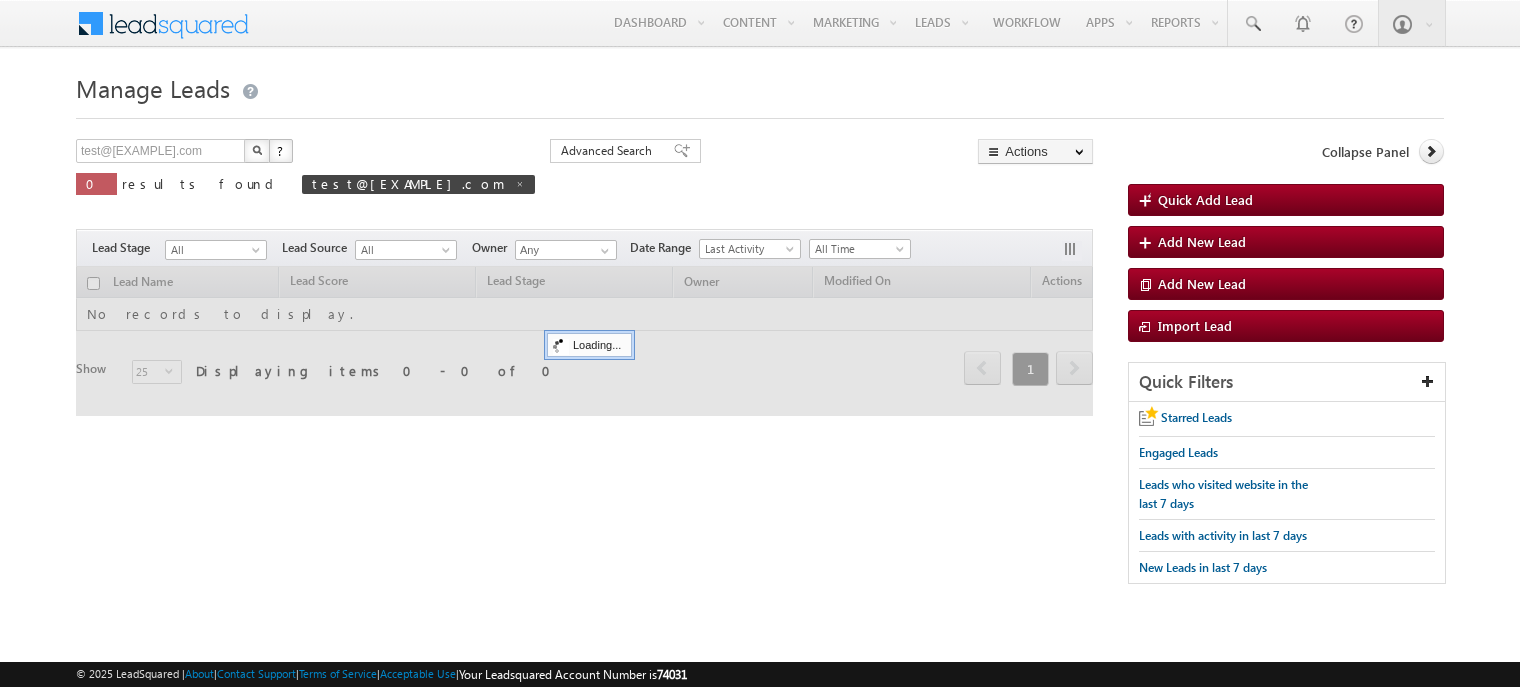 scroll, scrollTop: 0, scrollLeft: 0, axis: both 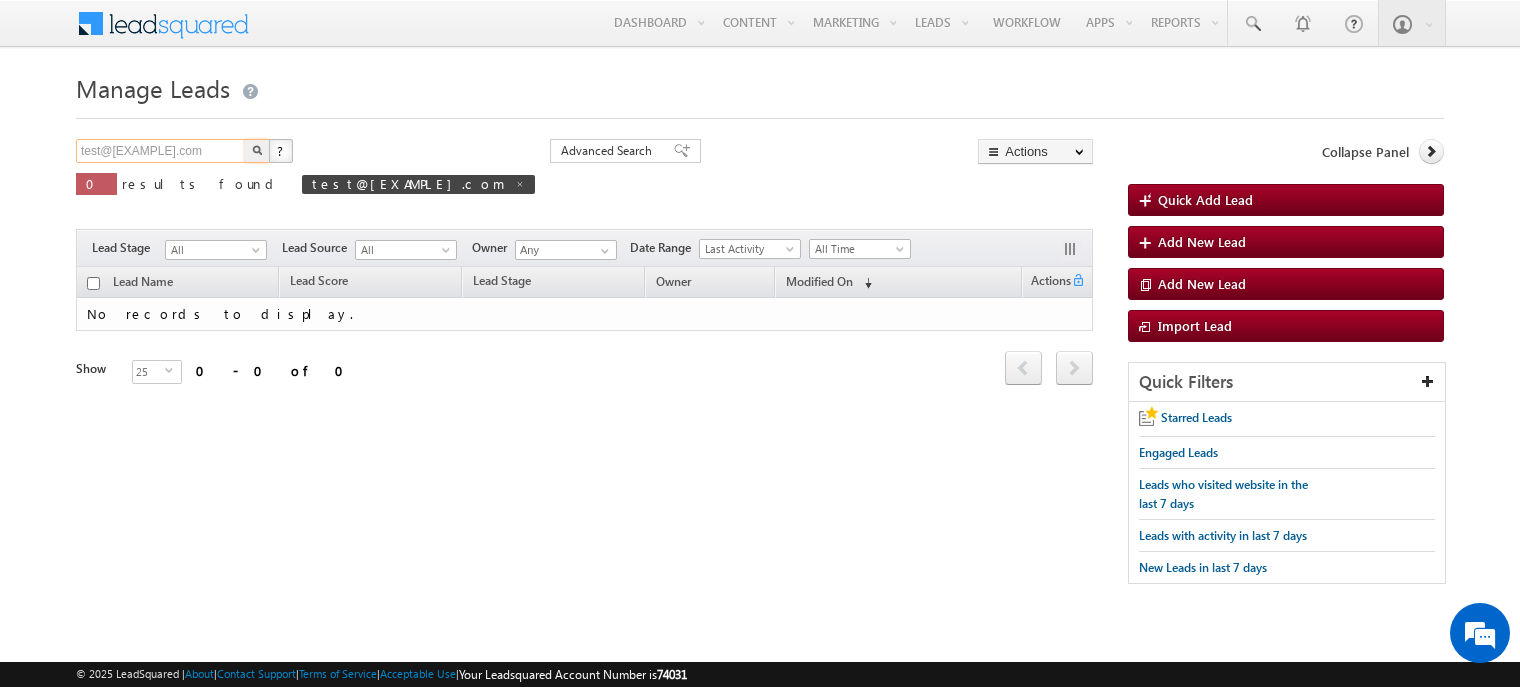 click on "[EMAIL]" at bounding box center (161, 151) 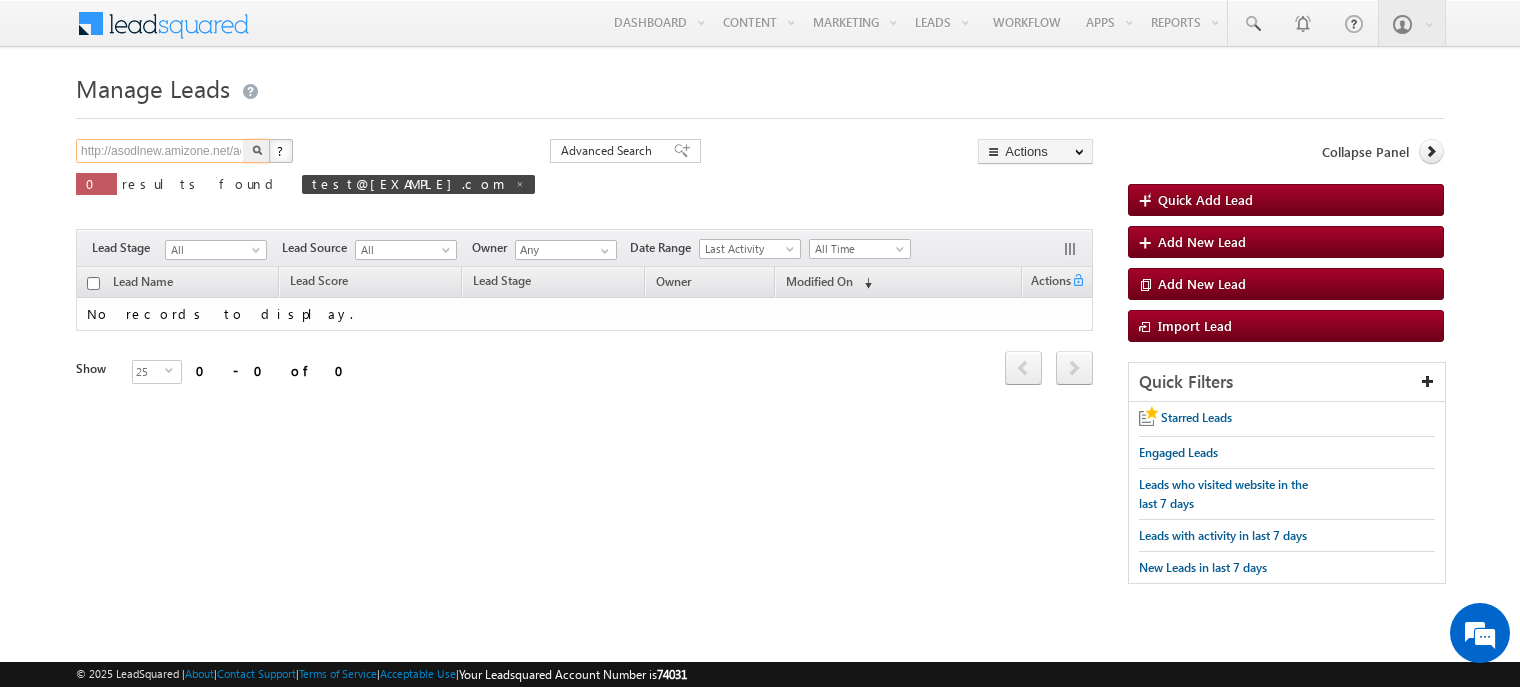 scroll, scrollTop: 0, scrollLeft: 420, axis: horizontal 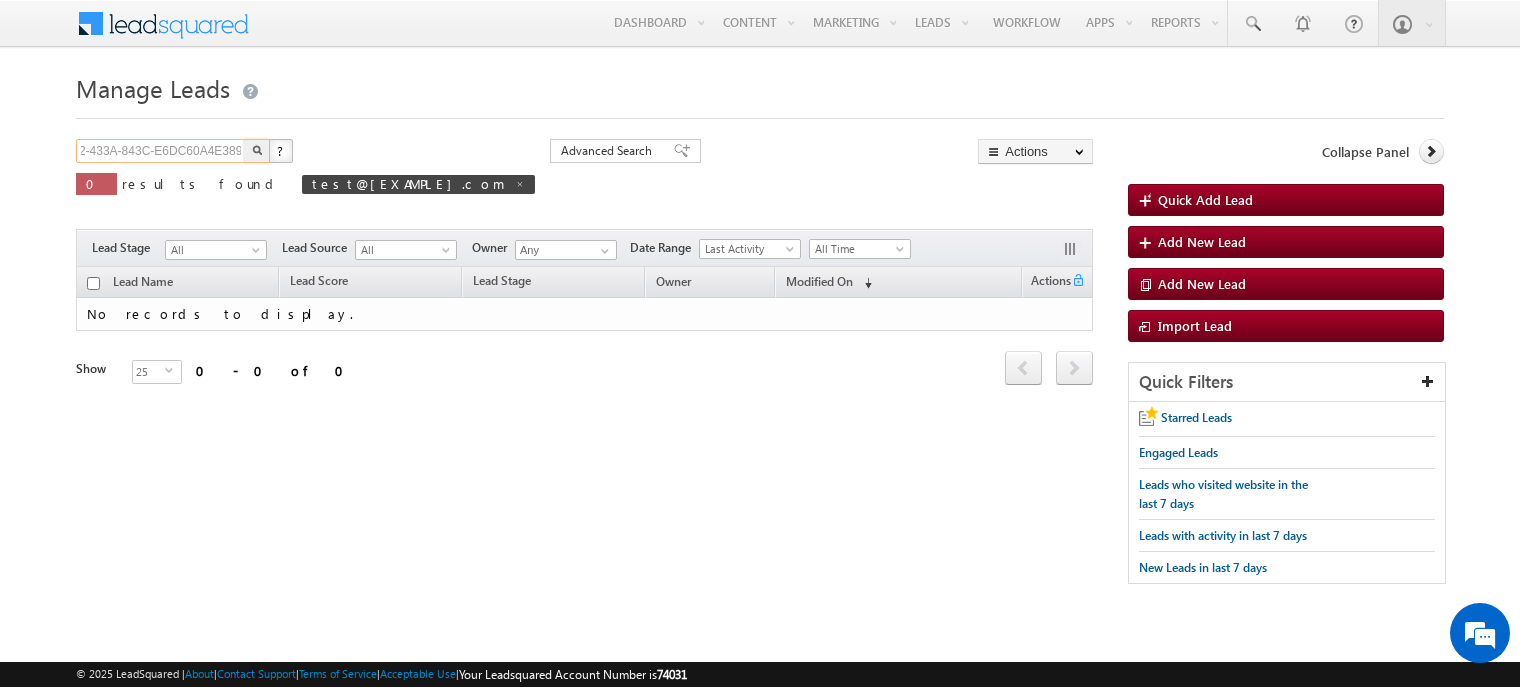 type on "http://asodlnew.amizone.net/admission_sports/home/lander?u=1D20F4D5-8112-433A-843C-E6DC60A4E389" 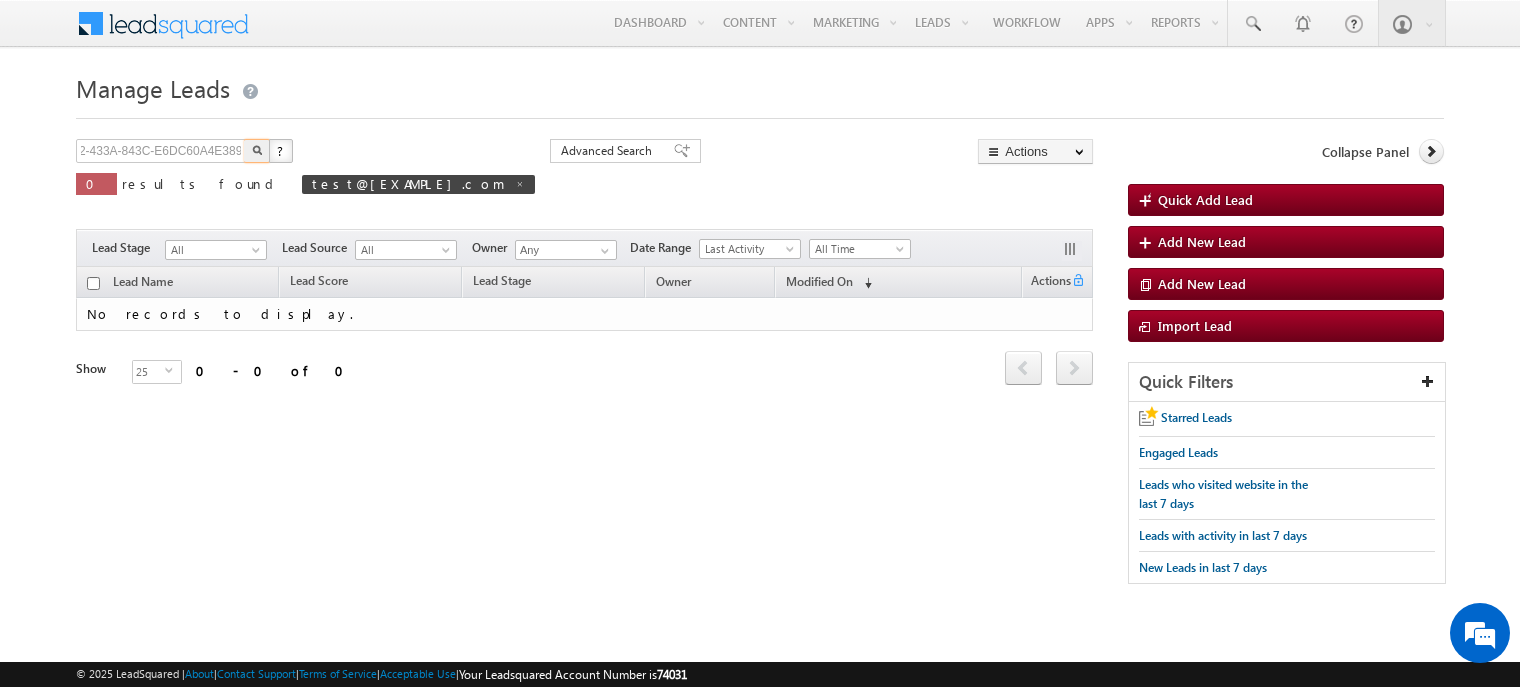 click at bounding box center (257, 151) 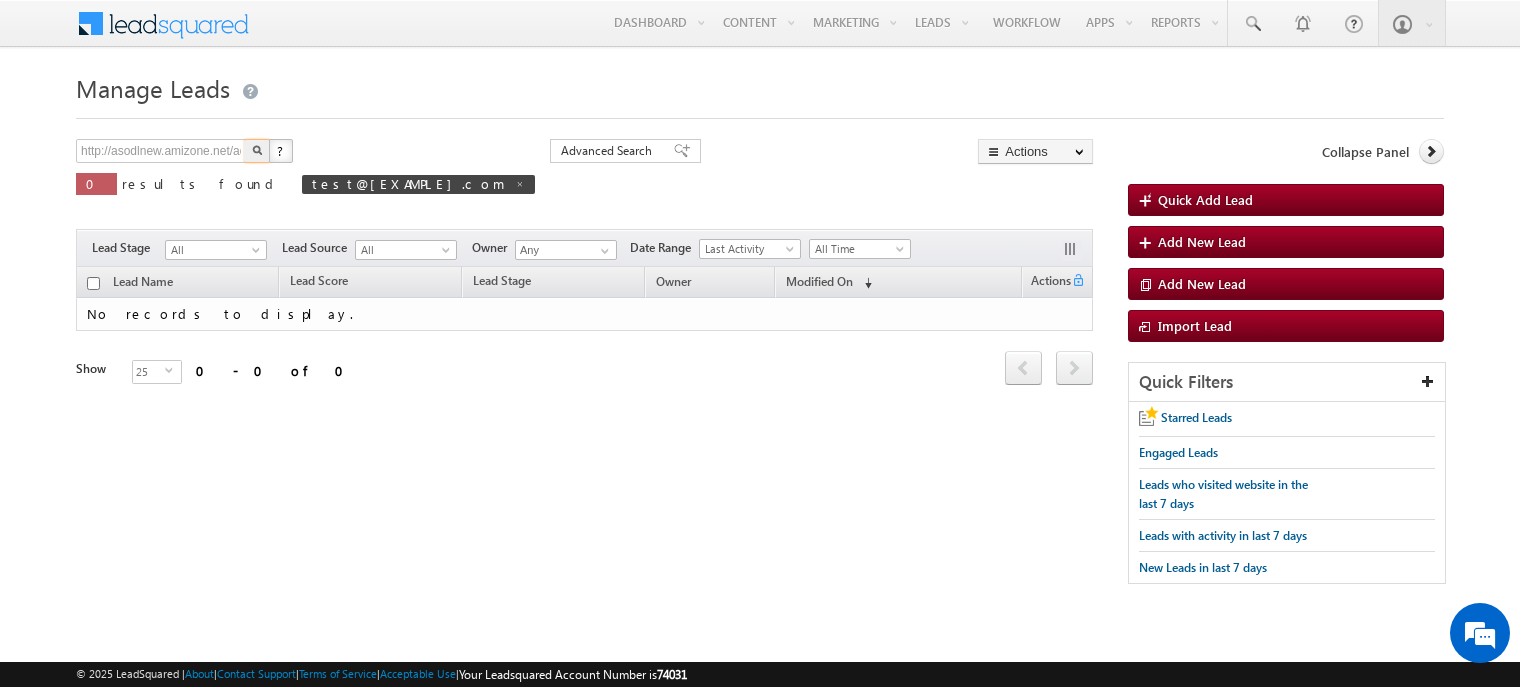 type 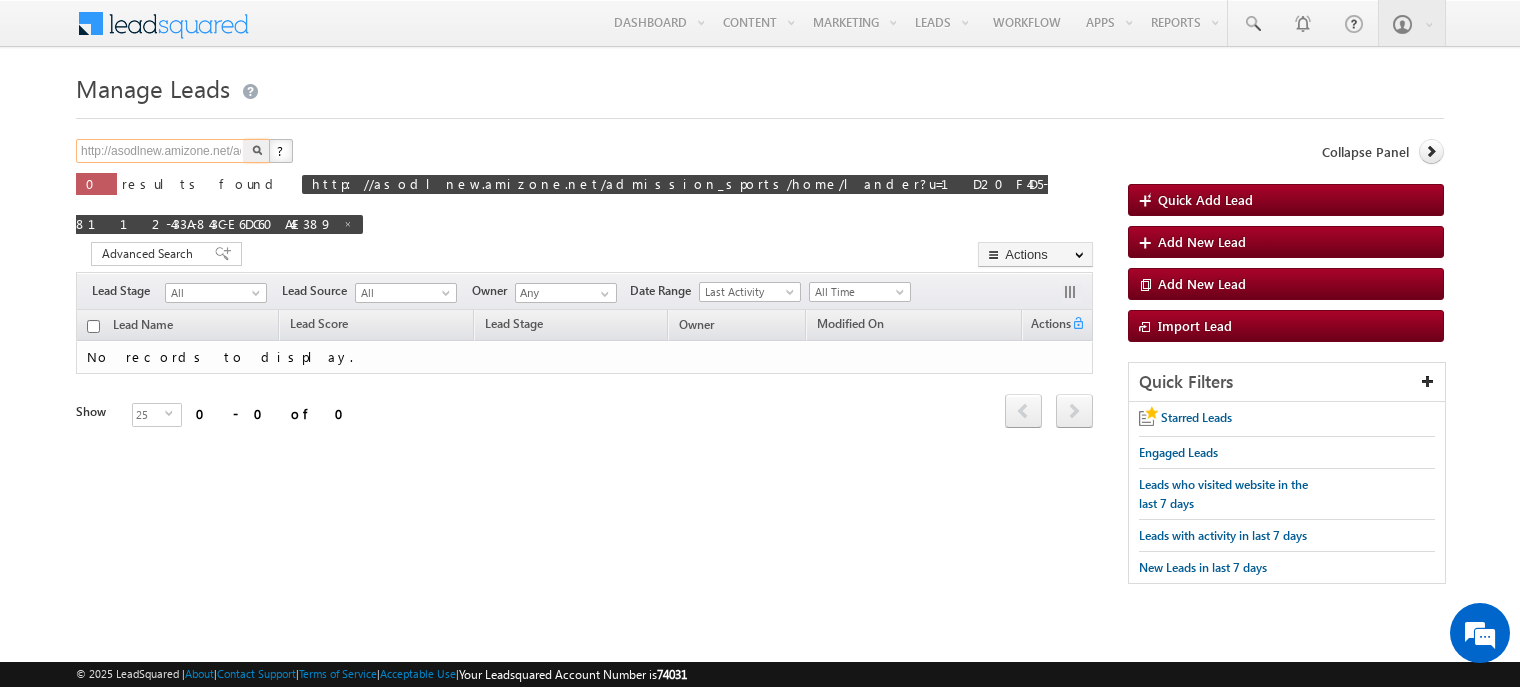 click on "http://asodlnew.amizone.net/admission_sports/home/lander?u=1D20F4D5-8112-433A-843C-E6DC60A4E389" at bounding box center [161, 151] 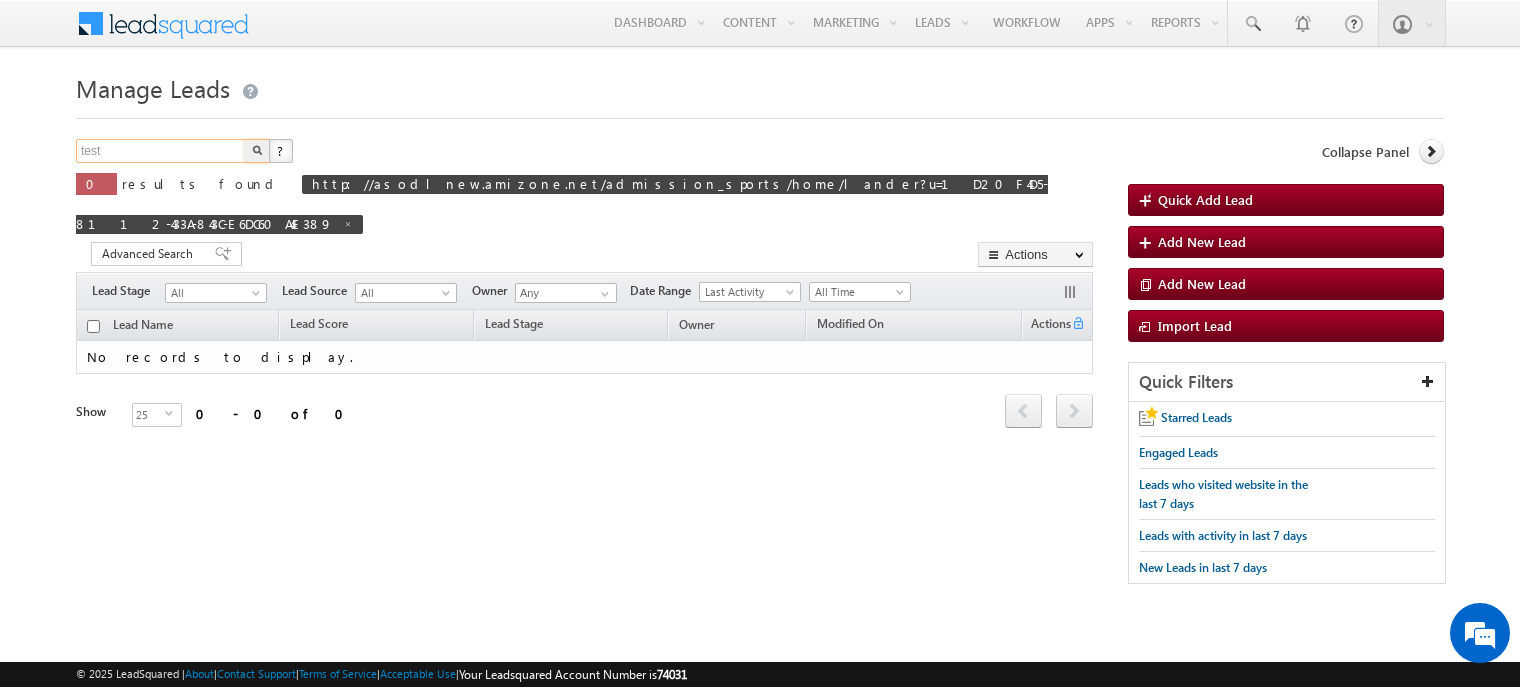 scroll, scrollTop: 0, scrollLeft: 0, axis: both 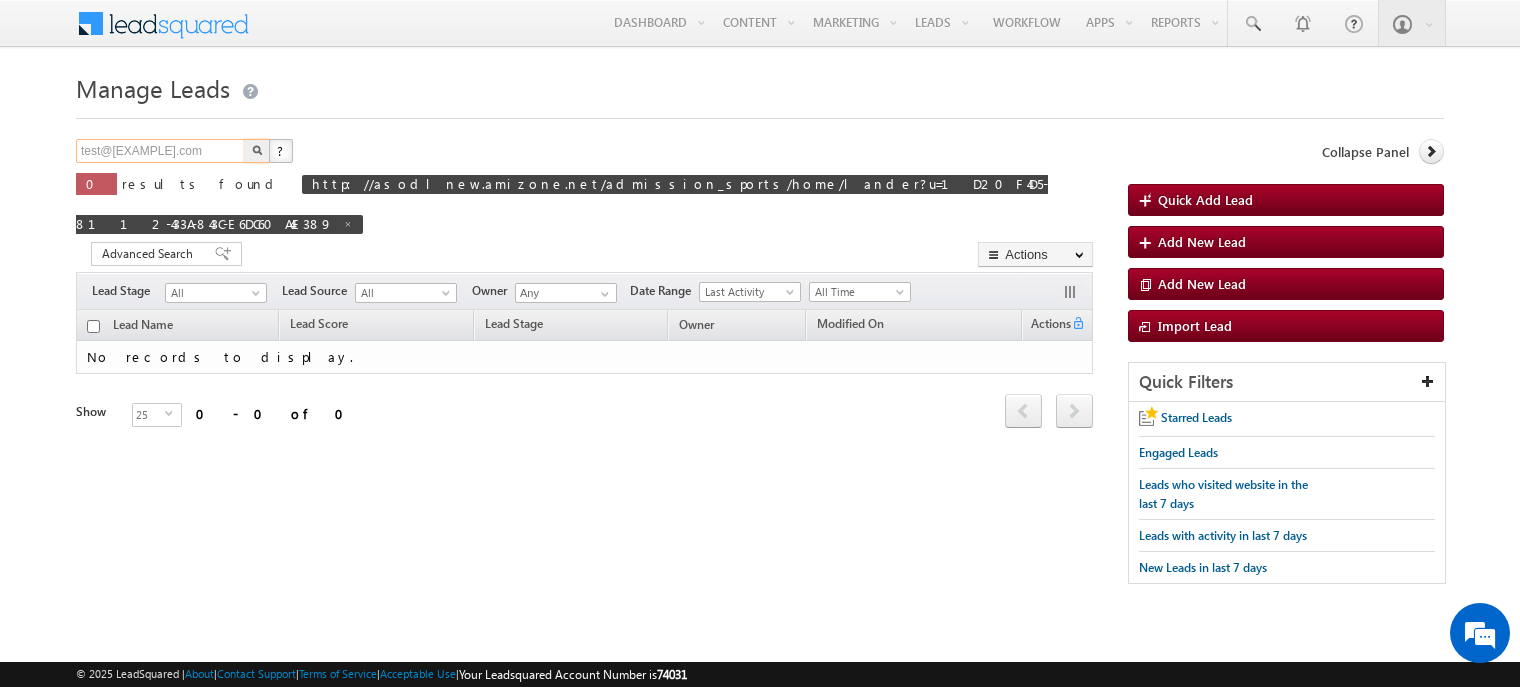 type on "test@666666.com" 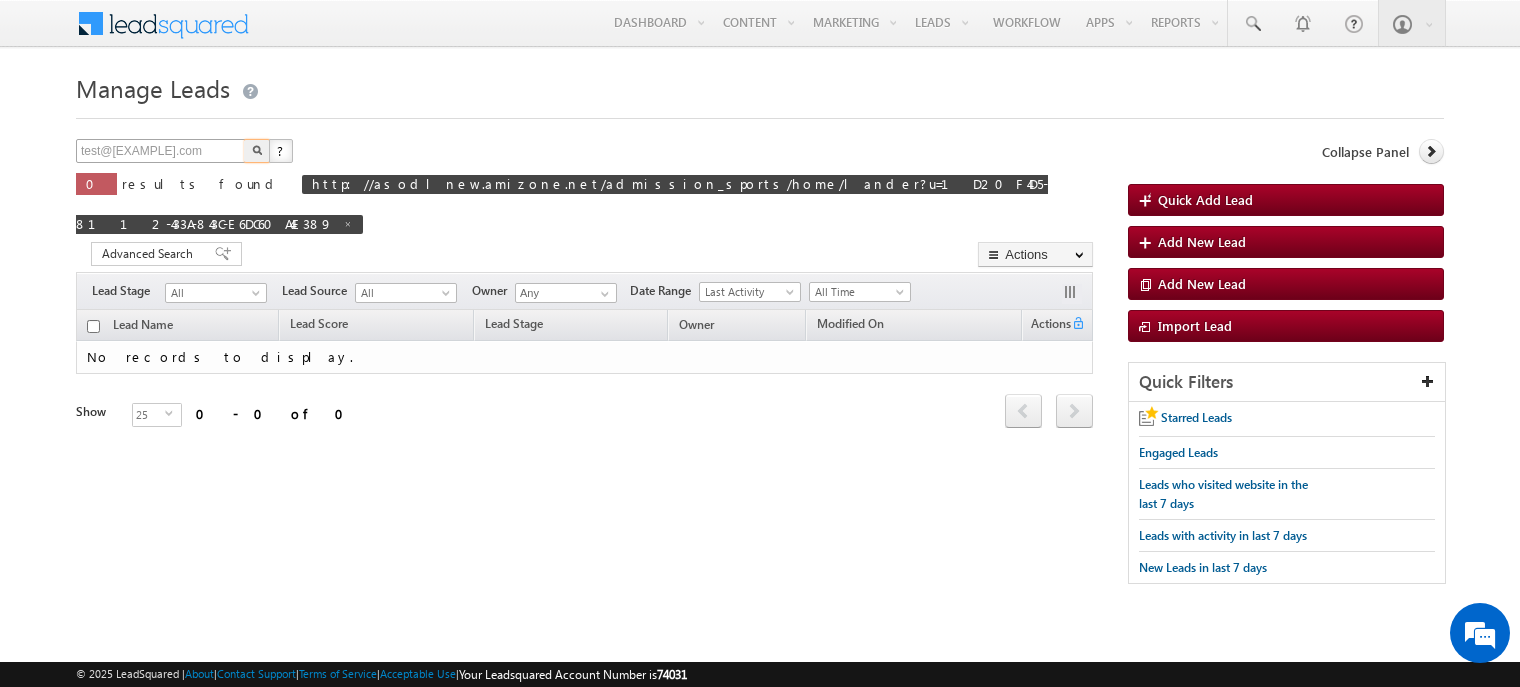 click at bounding box center (257, 151) 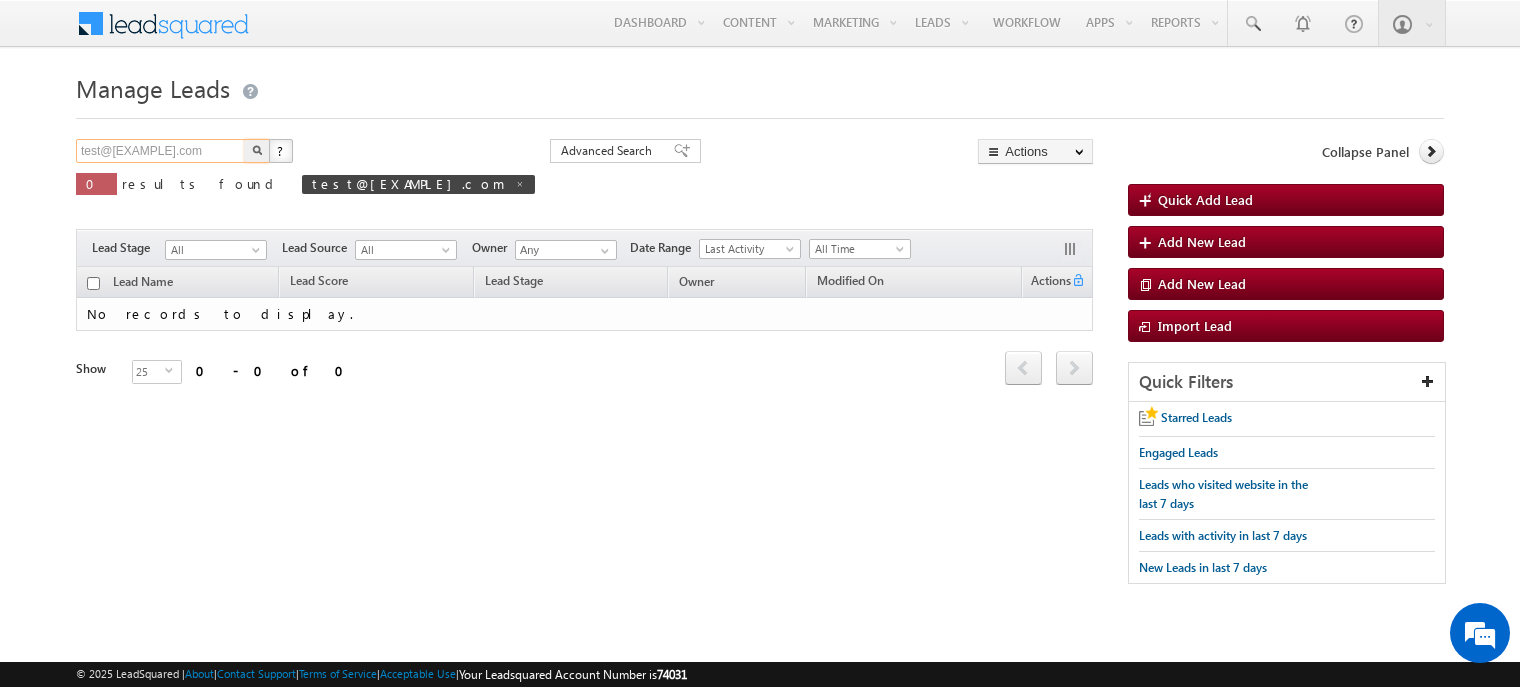 drag, startPoint x: 193, startPoint y: 152, endPoint x: -8, endPoint y: 168, distance: 201.6358 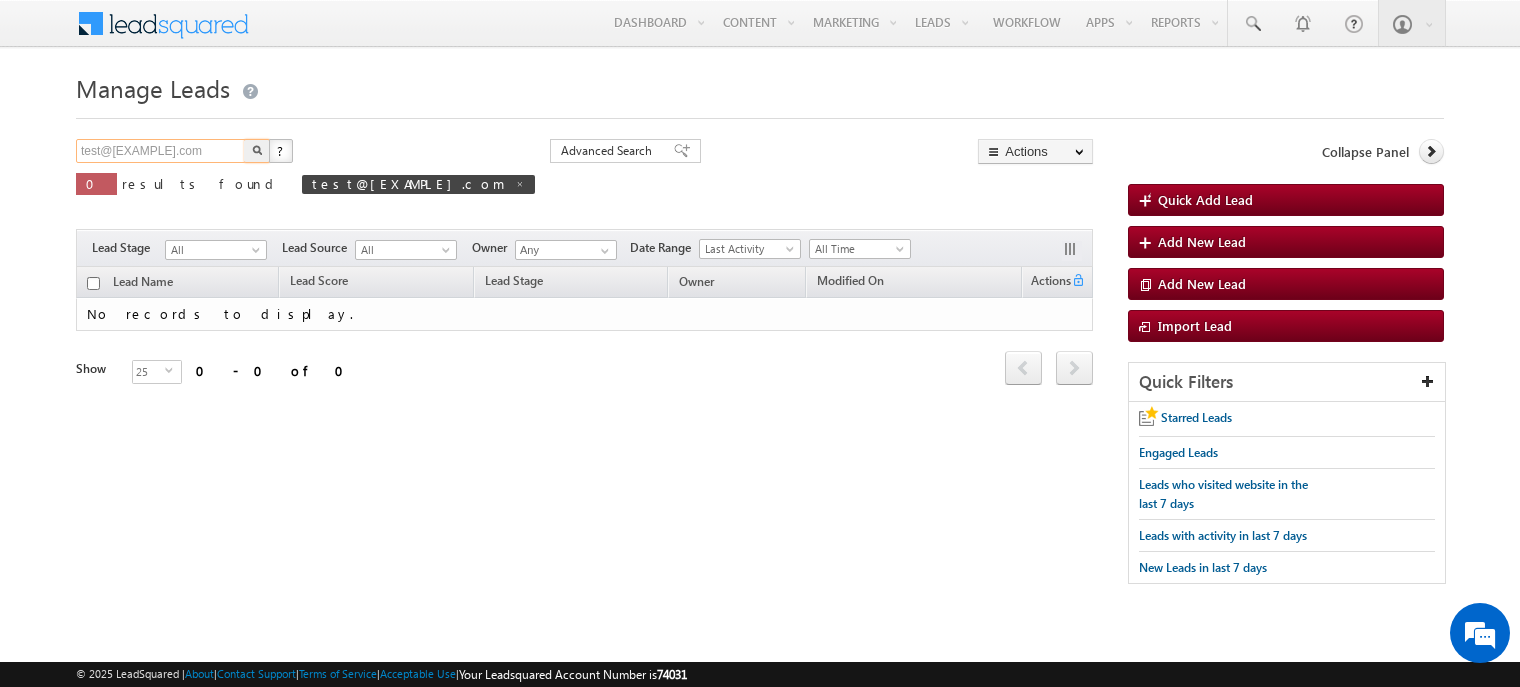 type on "test@666666.com" 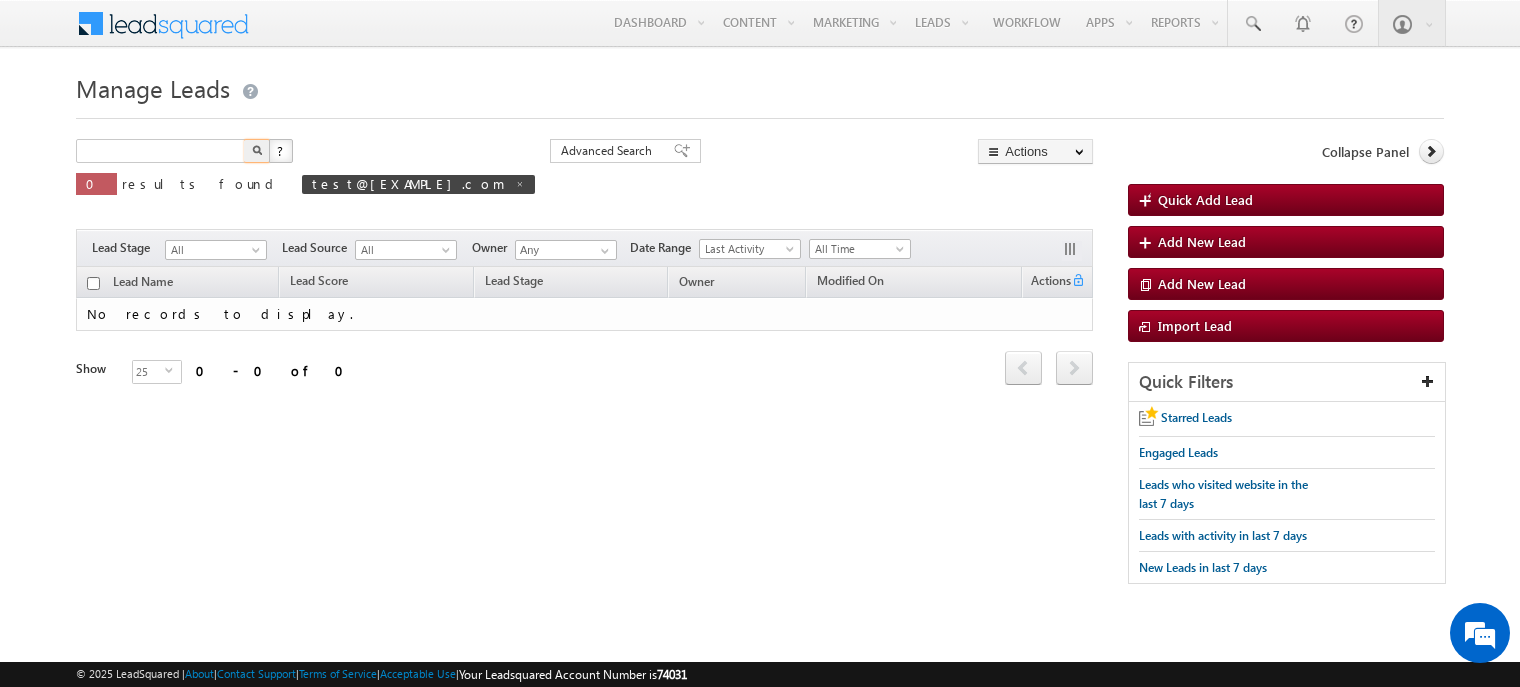 type on "Search Leads" 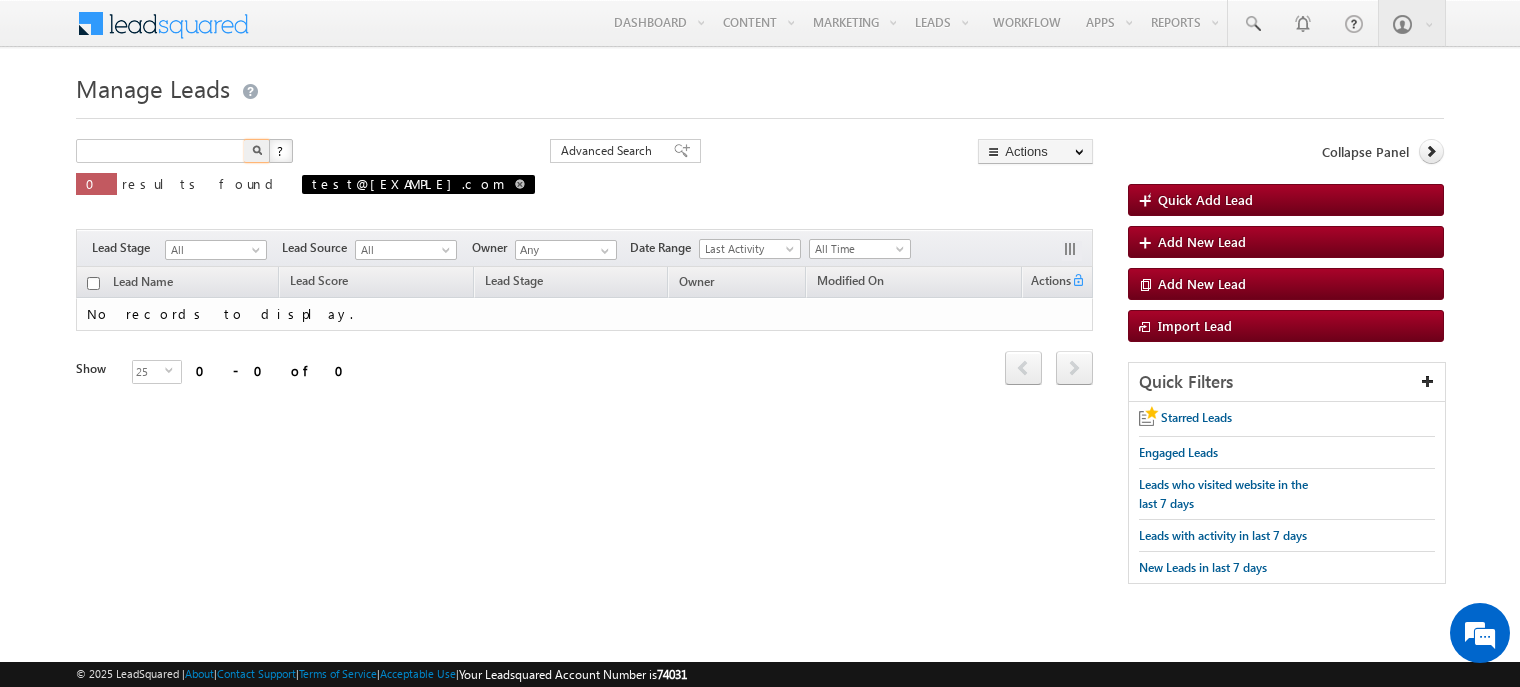 type on "Search Leads" 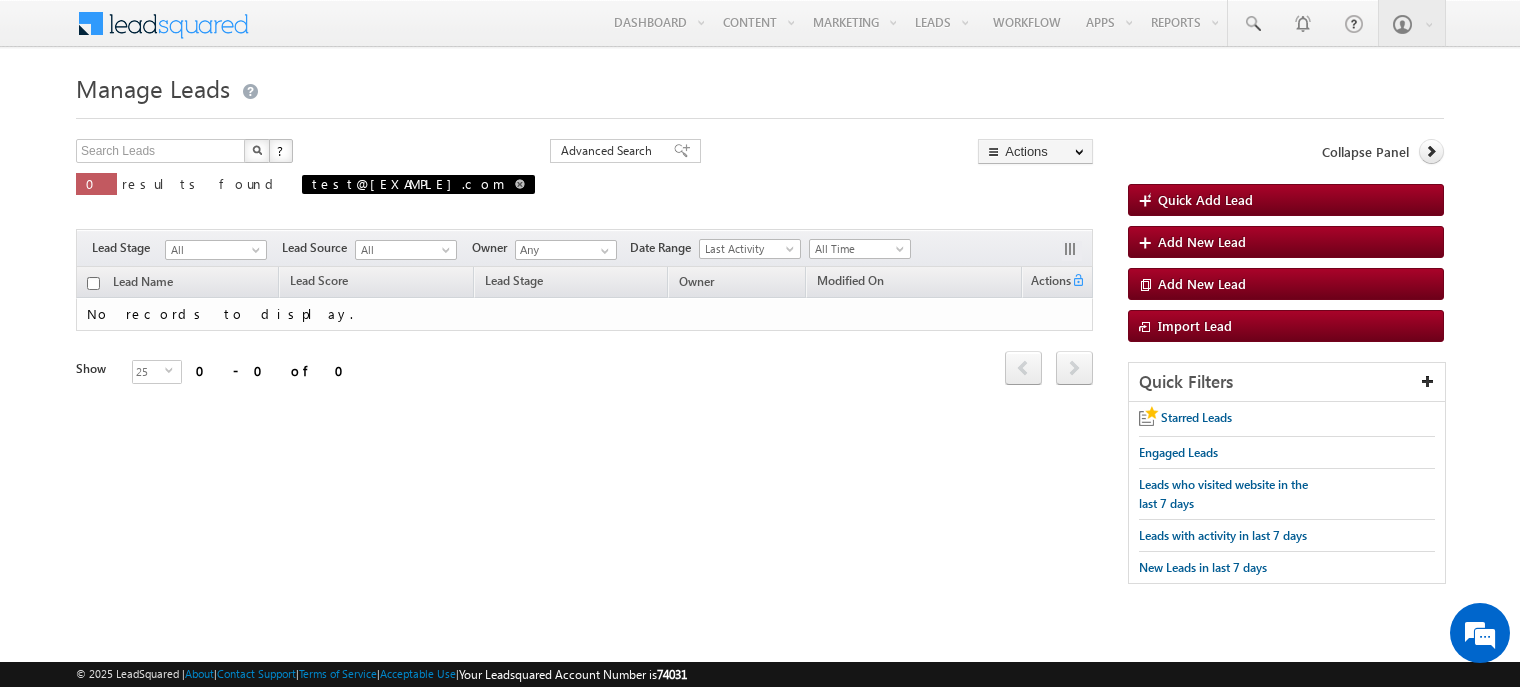 click on "test@666666.com" at bounding box center (408, 183) 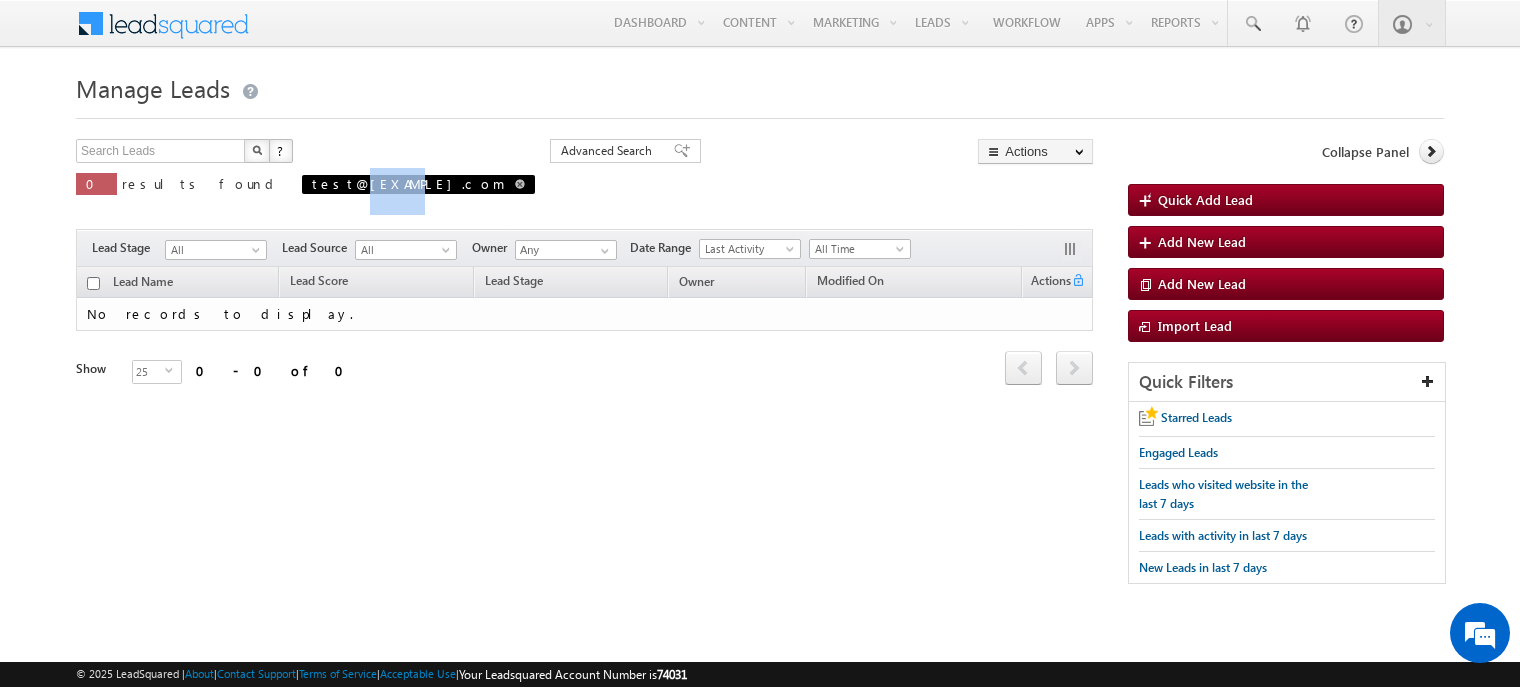 click on "test@666666.com" at bounding box center (408, 183) 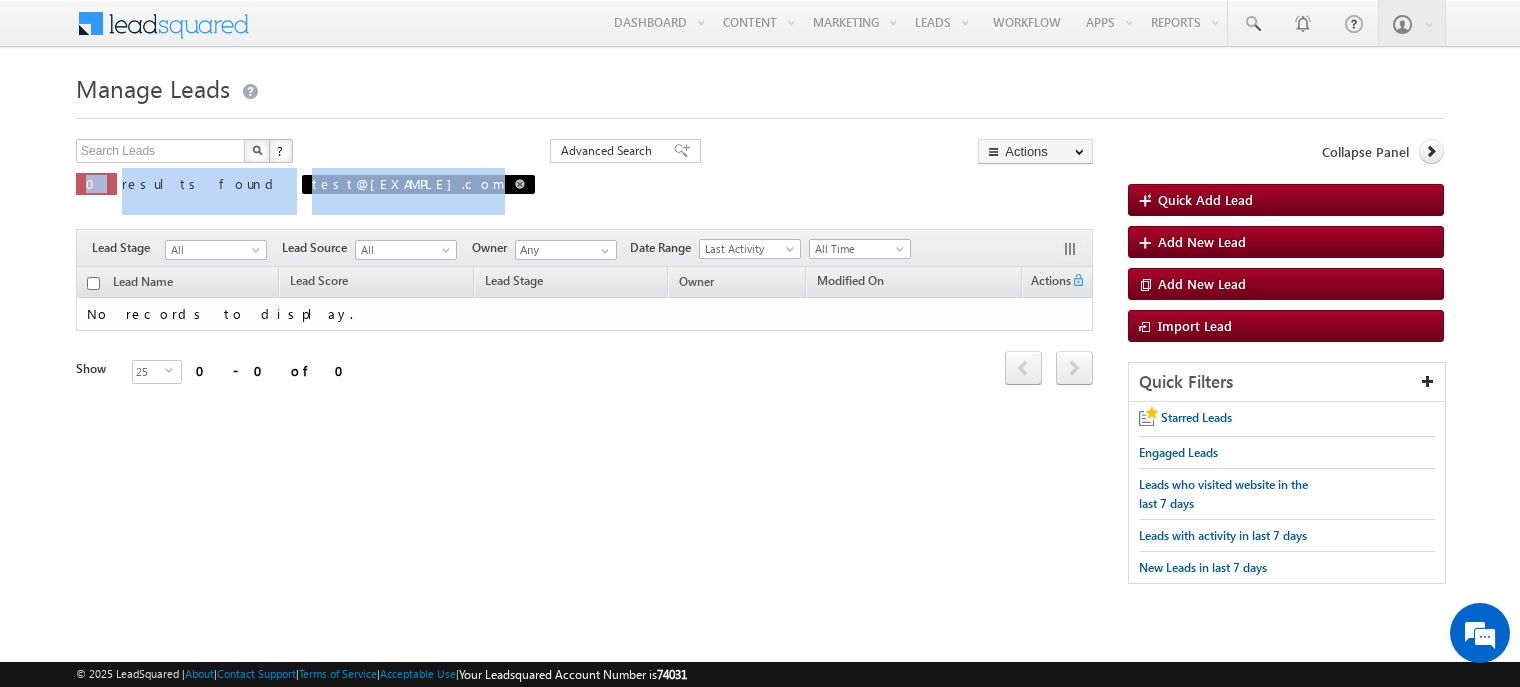 click on "test@666666.com" at bounding box center (408, 183) 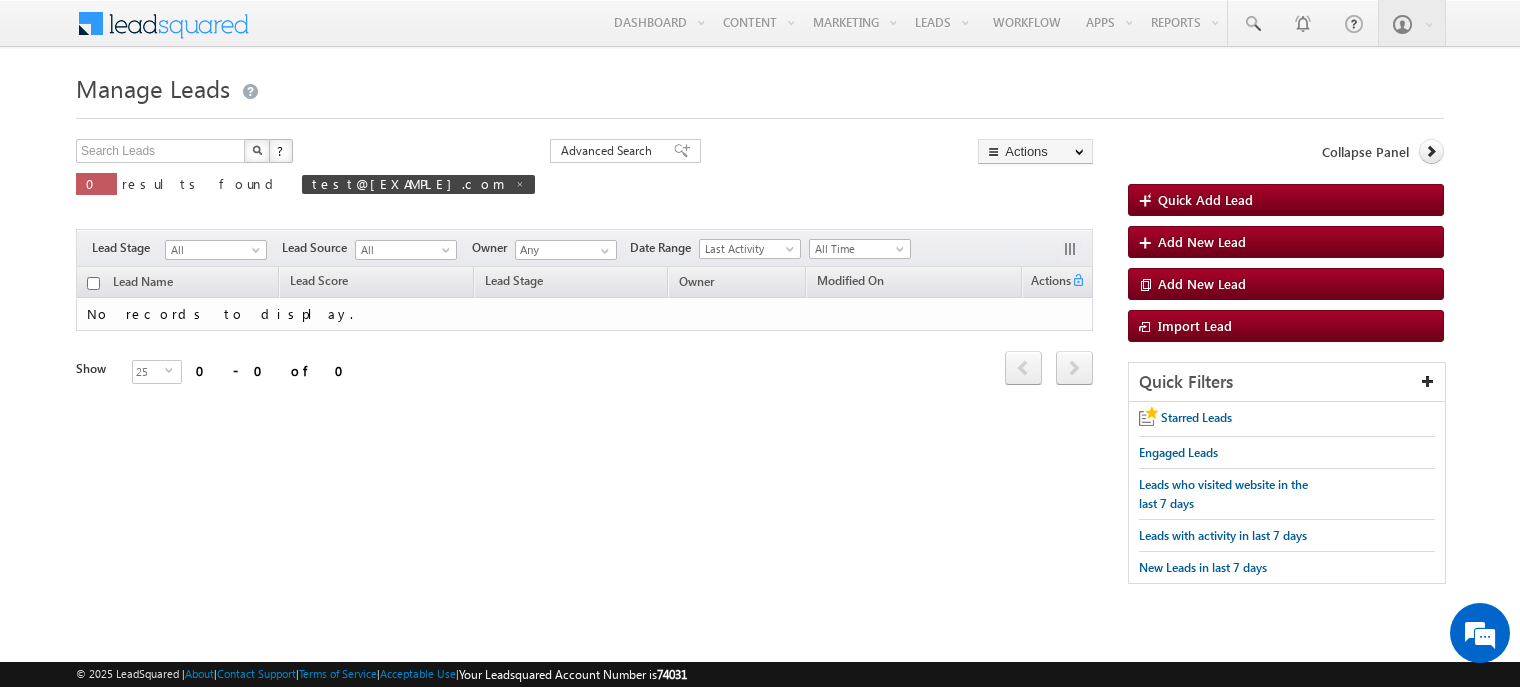 click on "Search Leads X ?   0 results found         test@666666.com
Advanced Search
Advanced Search
Advanced search results
Actions Export Leads Reset all Filters
Actions Export Leads Bulk Update Send Email Add to List Add Activity Add Opportunity Change Owner" at bounding box center [584, 181] 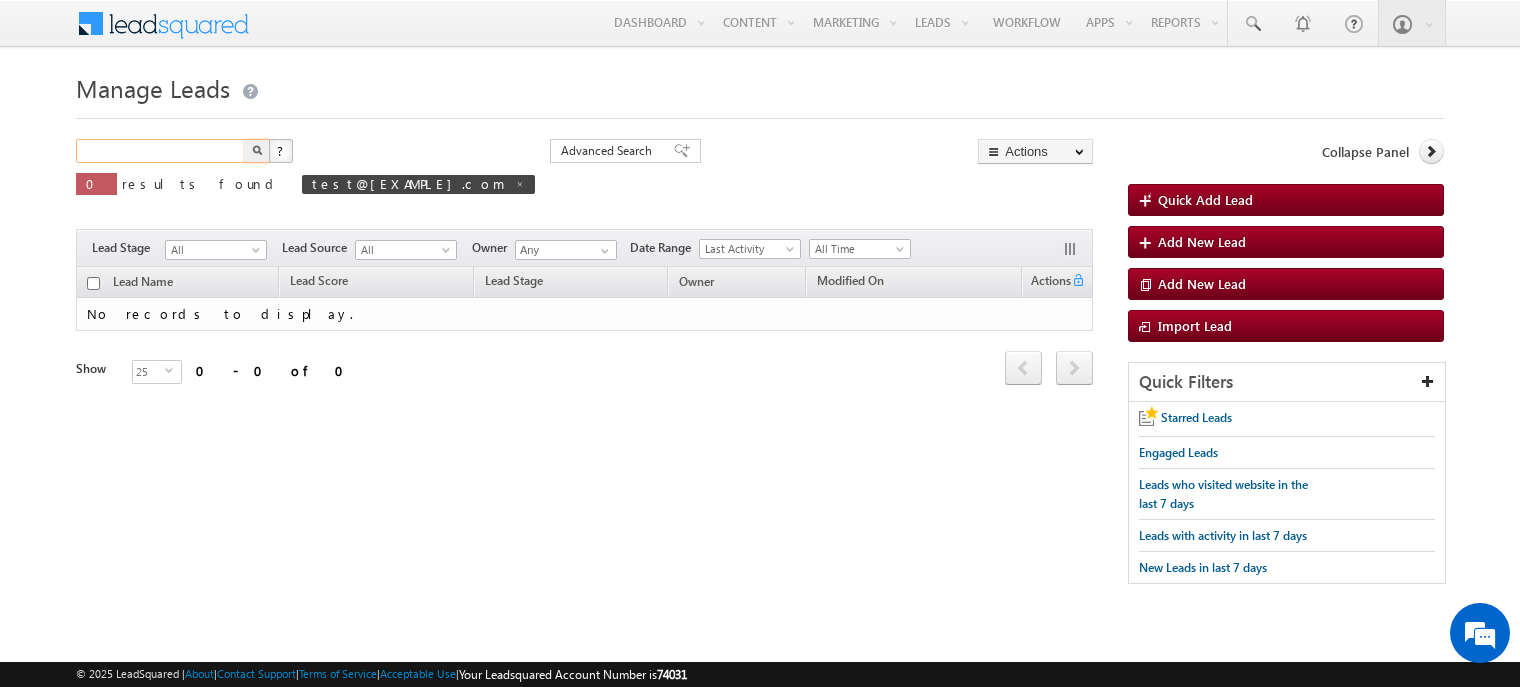 click at bounding box center [161, 151] 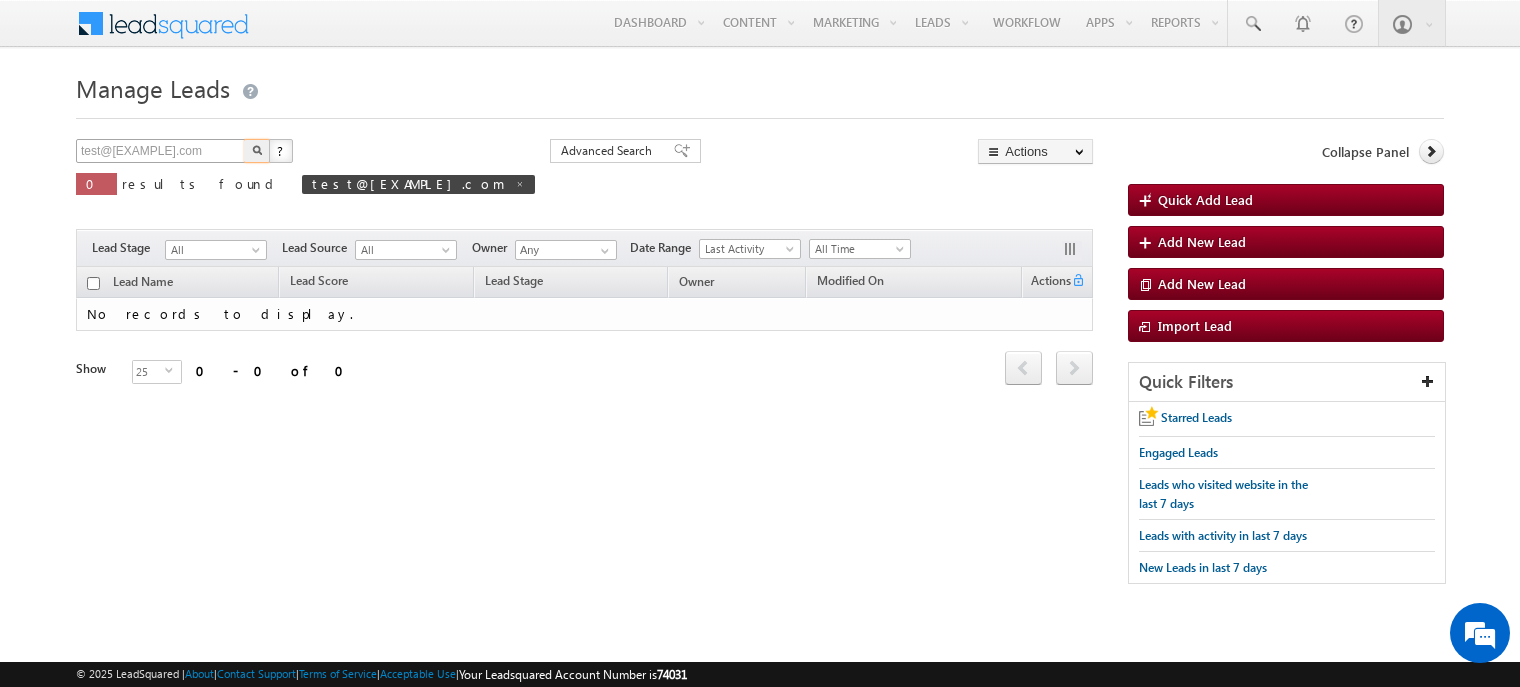 click at bounding box center [257, 151] 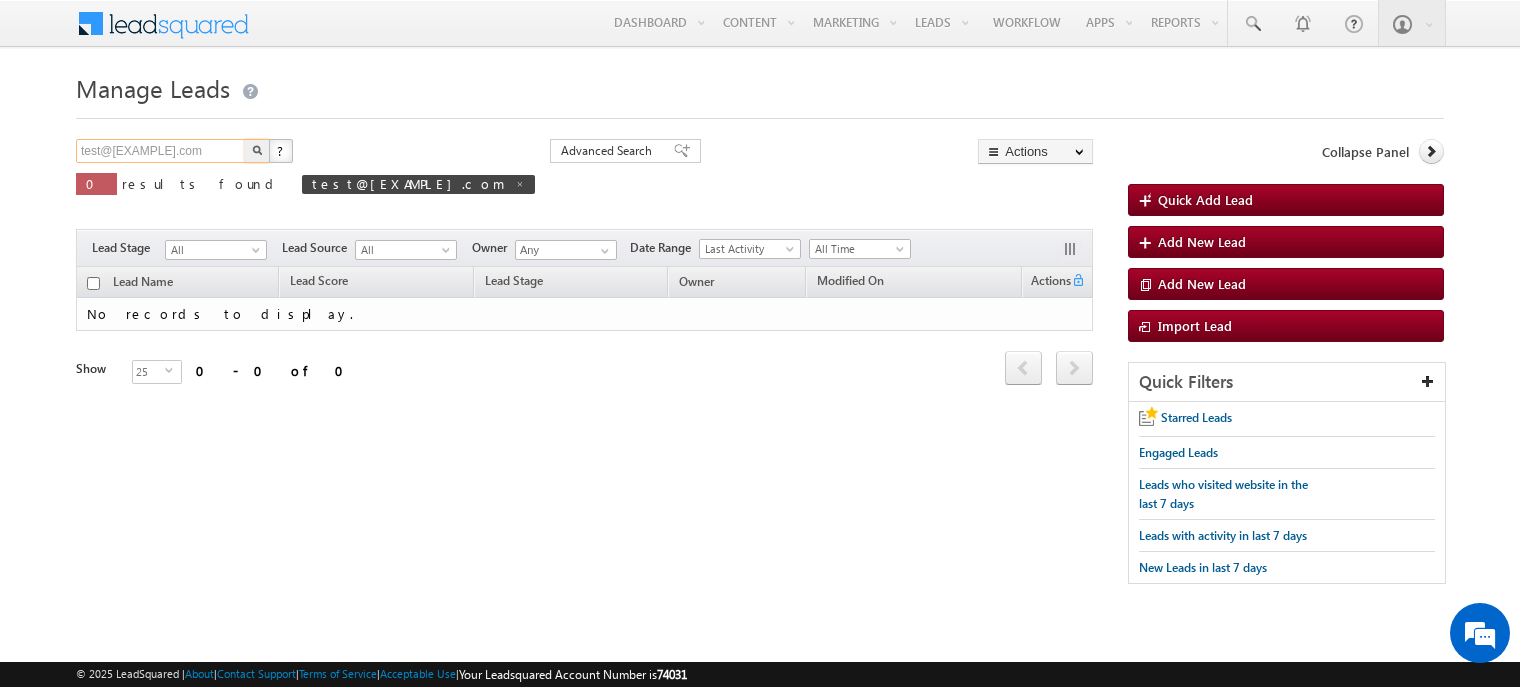 click on "test@666666.com" at bounding box center (161, 151) 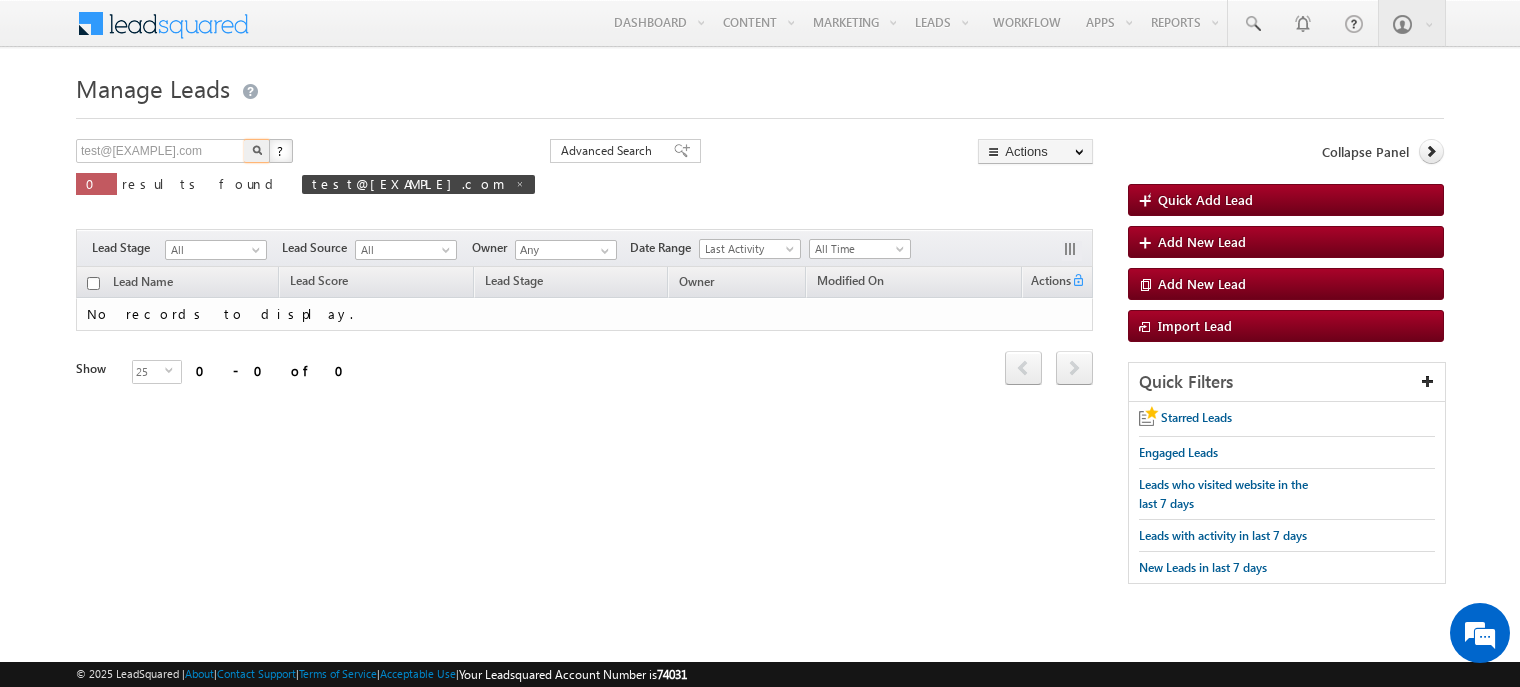 click at bounding box center (257, 151) 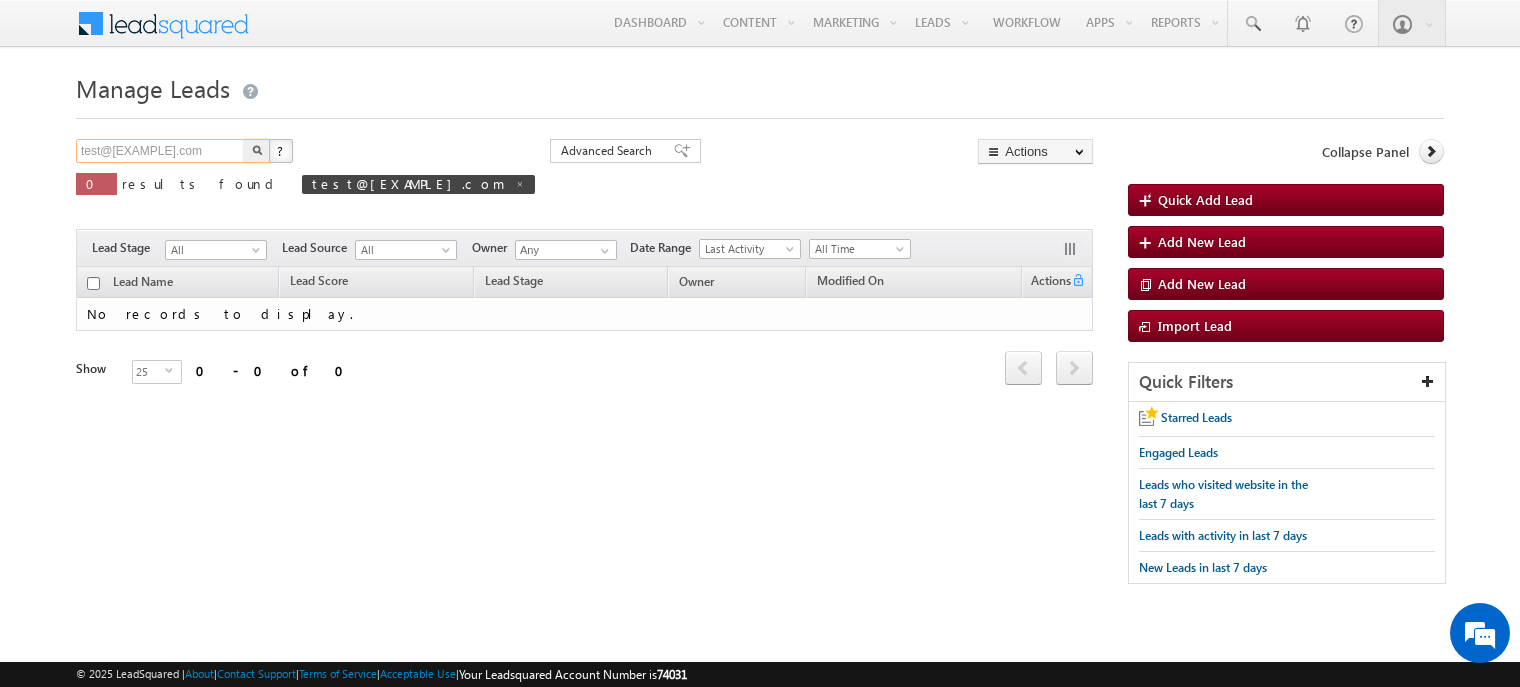 click on "test@4444444.com" at bounding box center [161, 151] 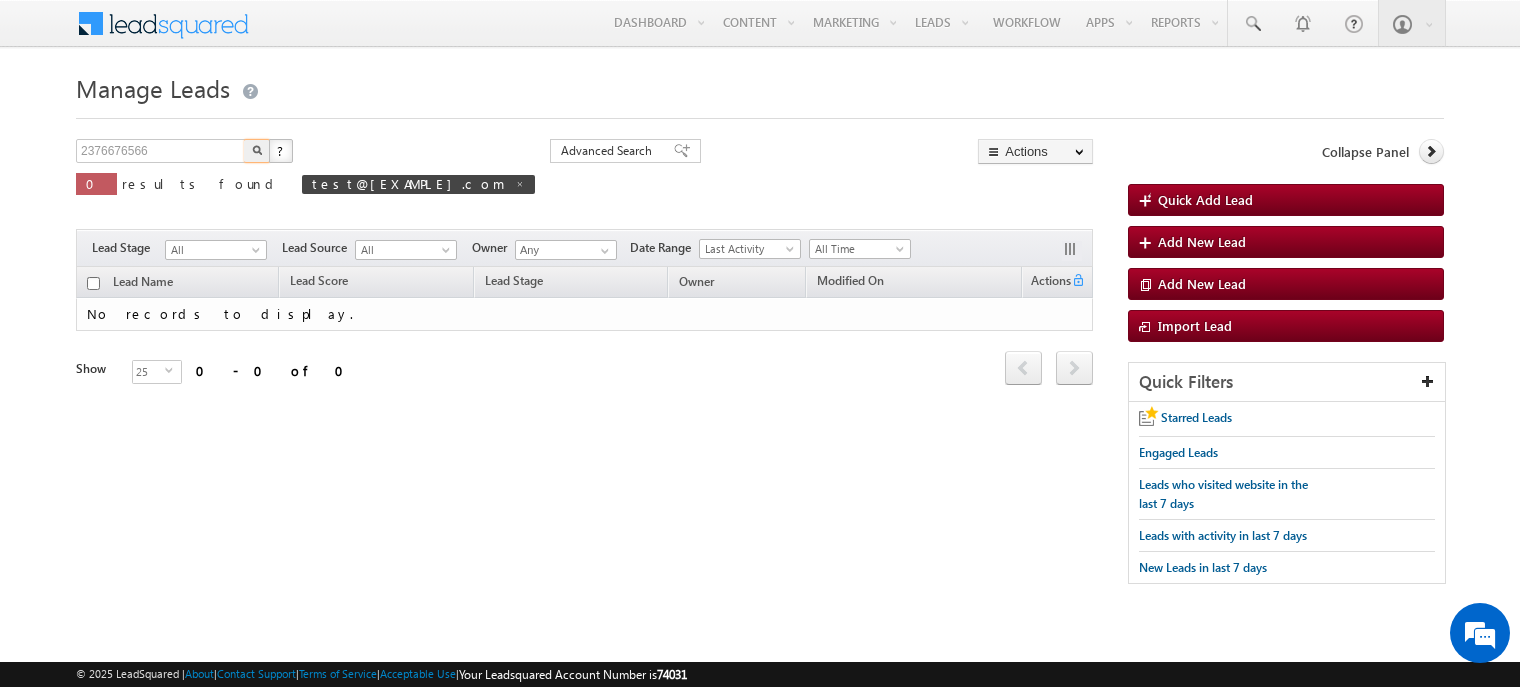 click at bounding box center (257, 151) 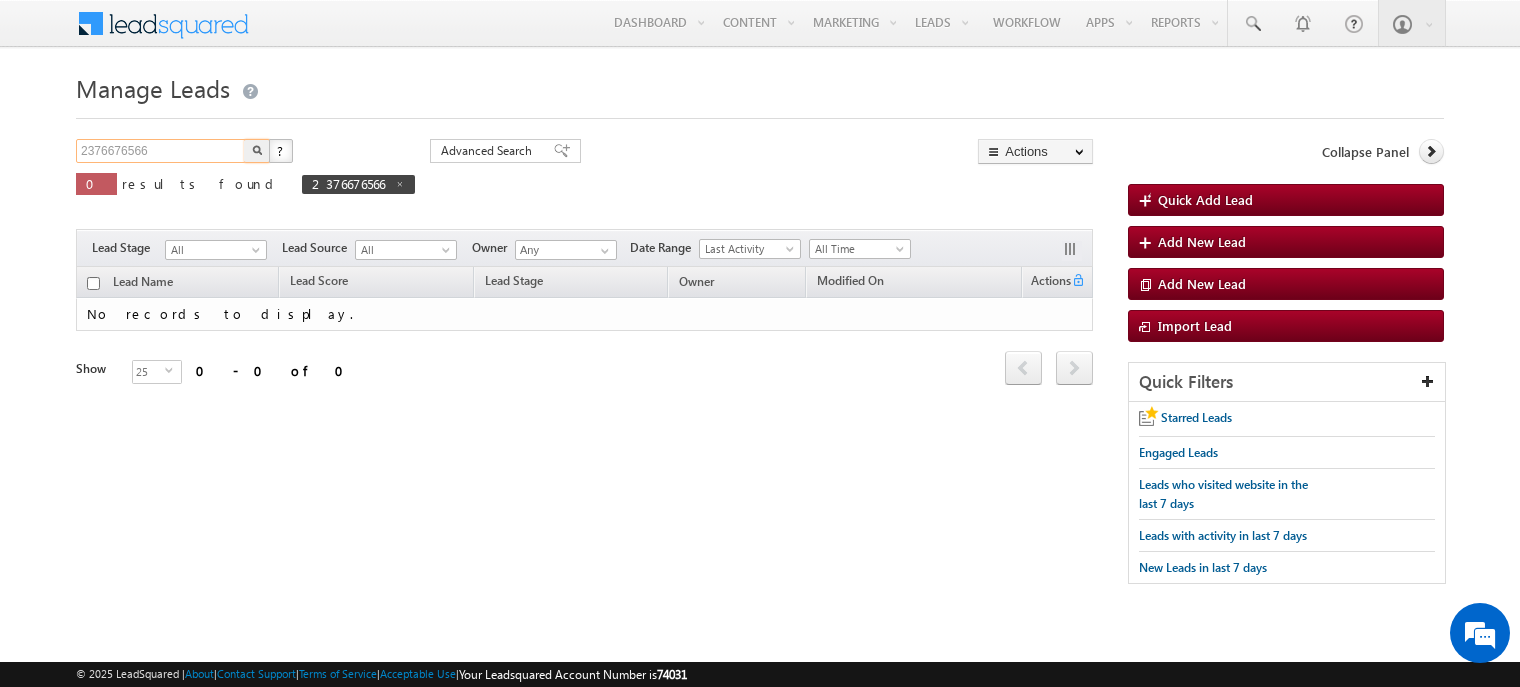 click on "2376676566" at bounding box center [161, 151] 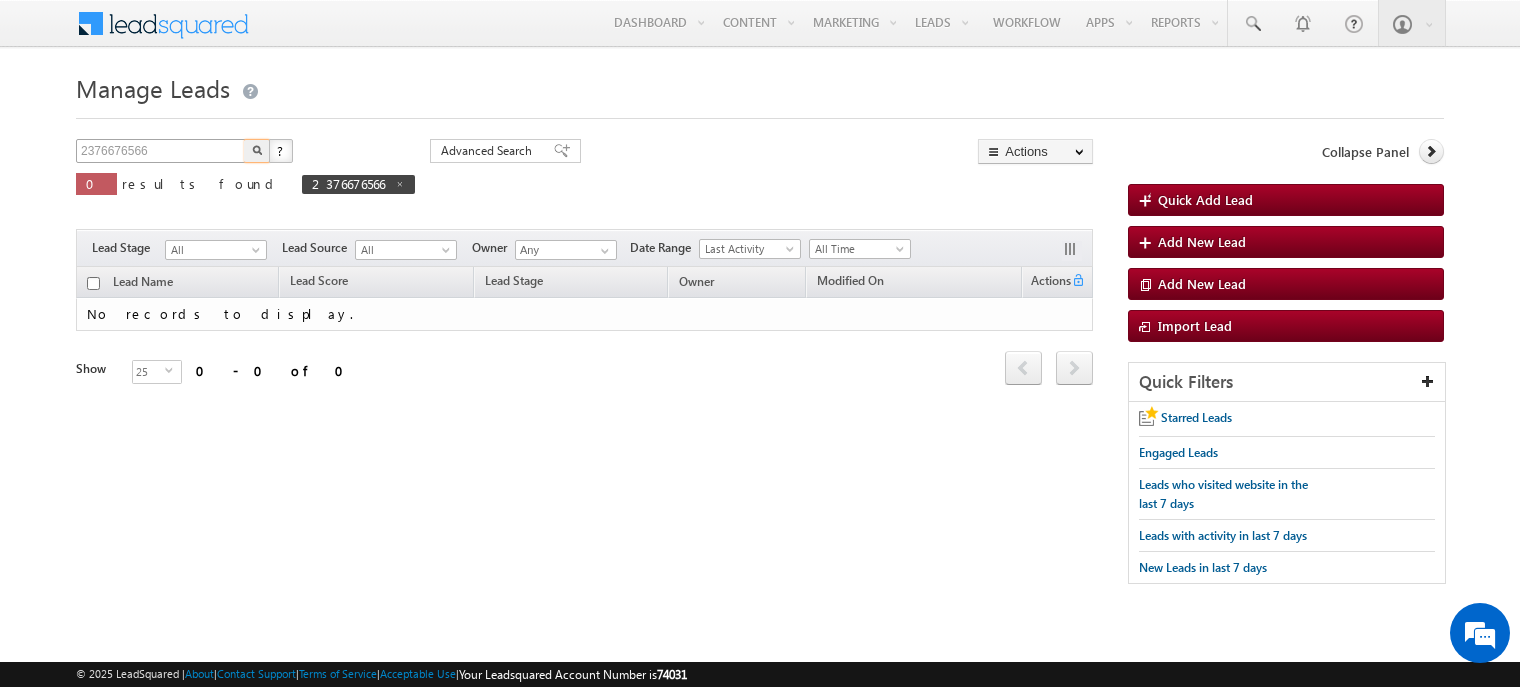 click at bounding box center [257, 151] 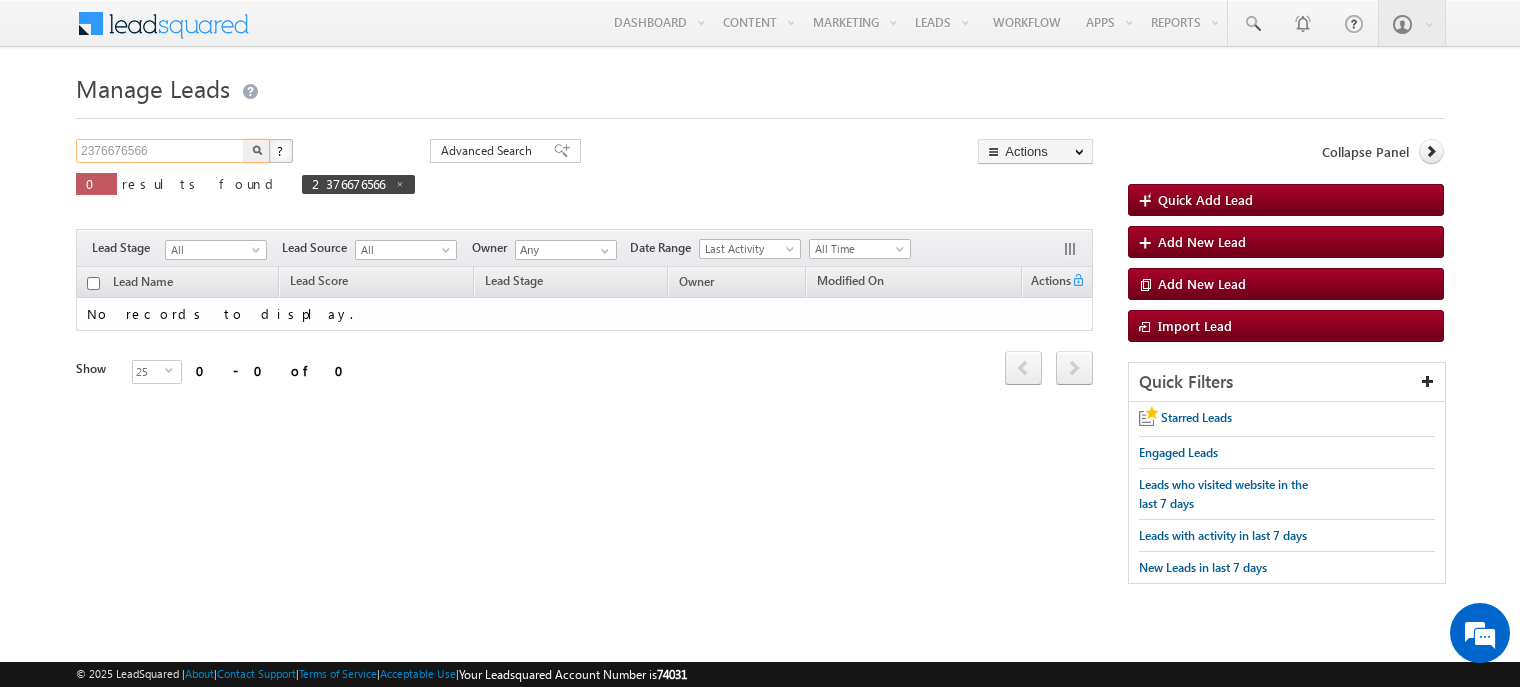 click on "2376676566" at bounding box center [161, 151] 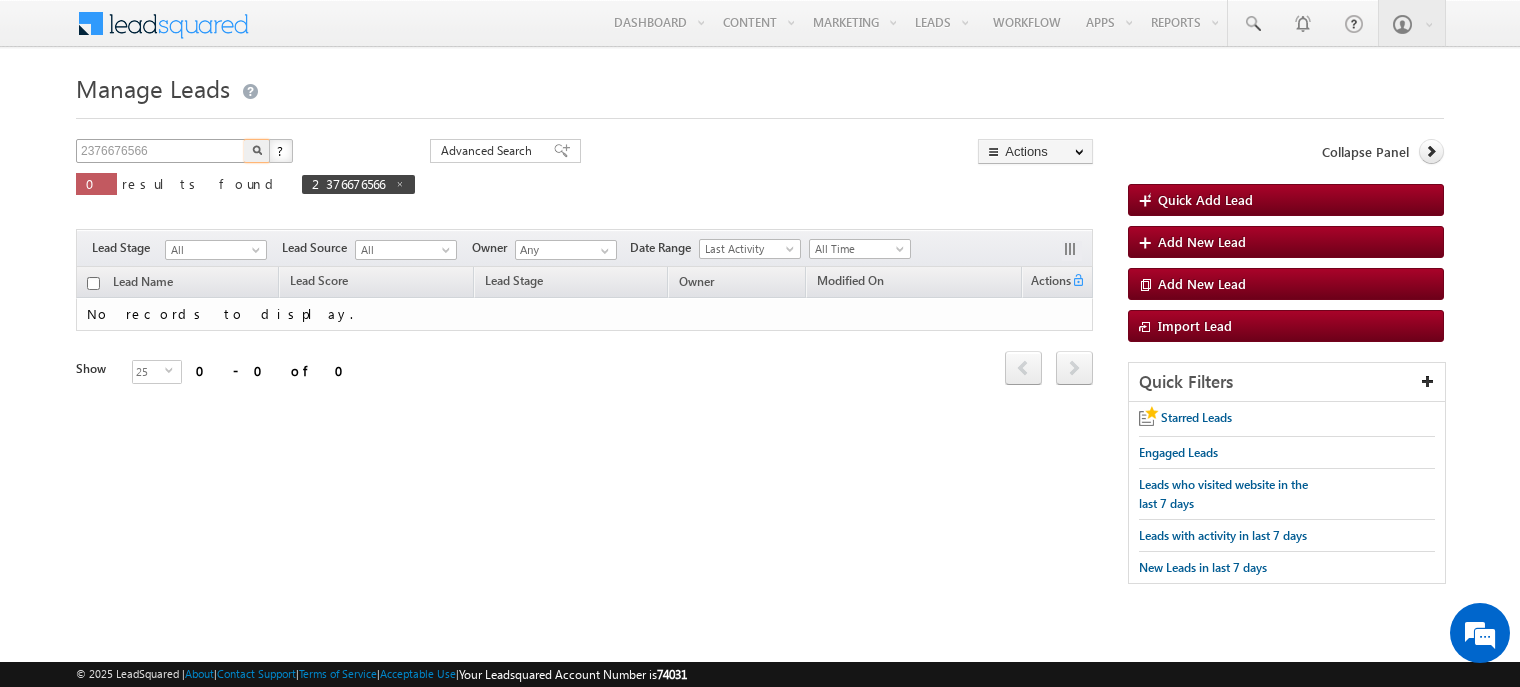 click at bounding box center (257, 151) 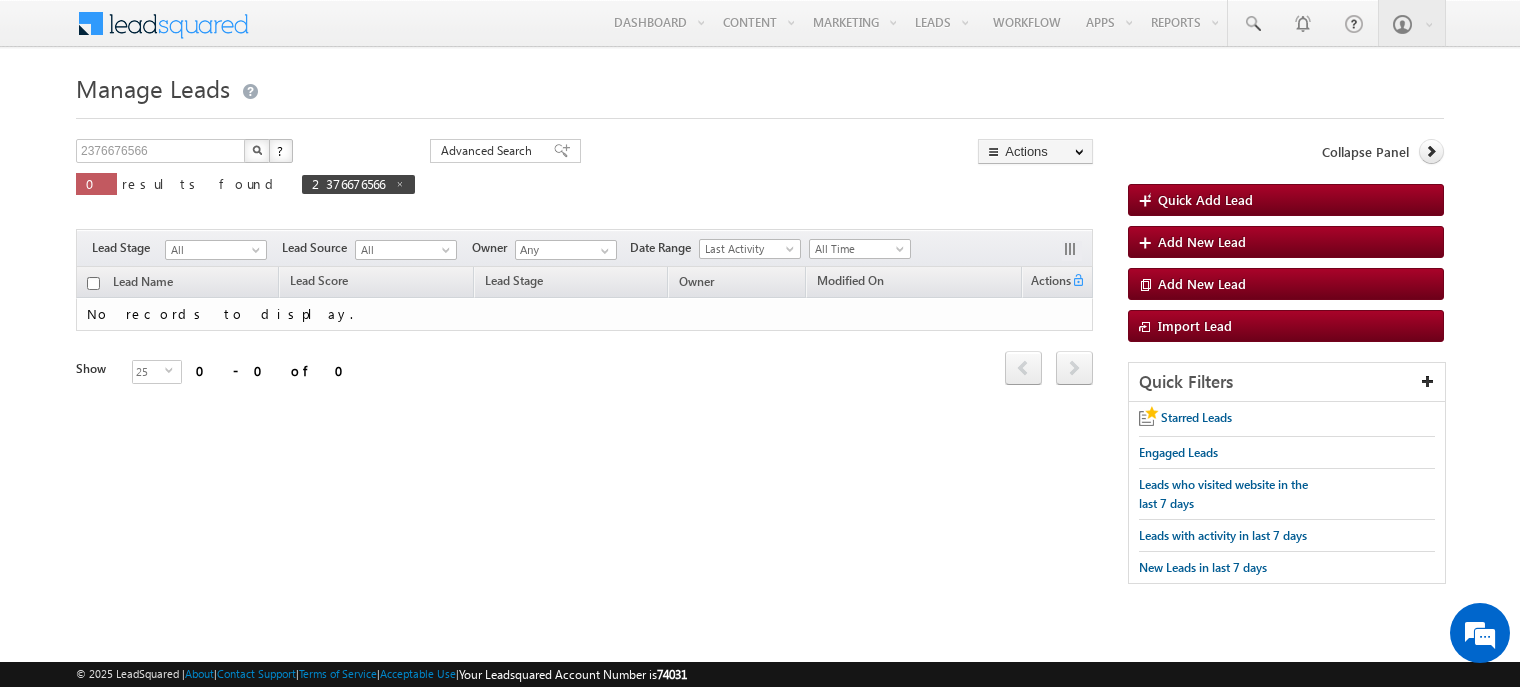 click on "2376676566 X ?   0 results found         2376676566
Advanced Search
Advanced Search
Advanced search results" at bounding box center [760, 371] 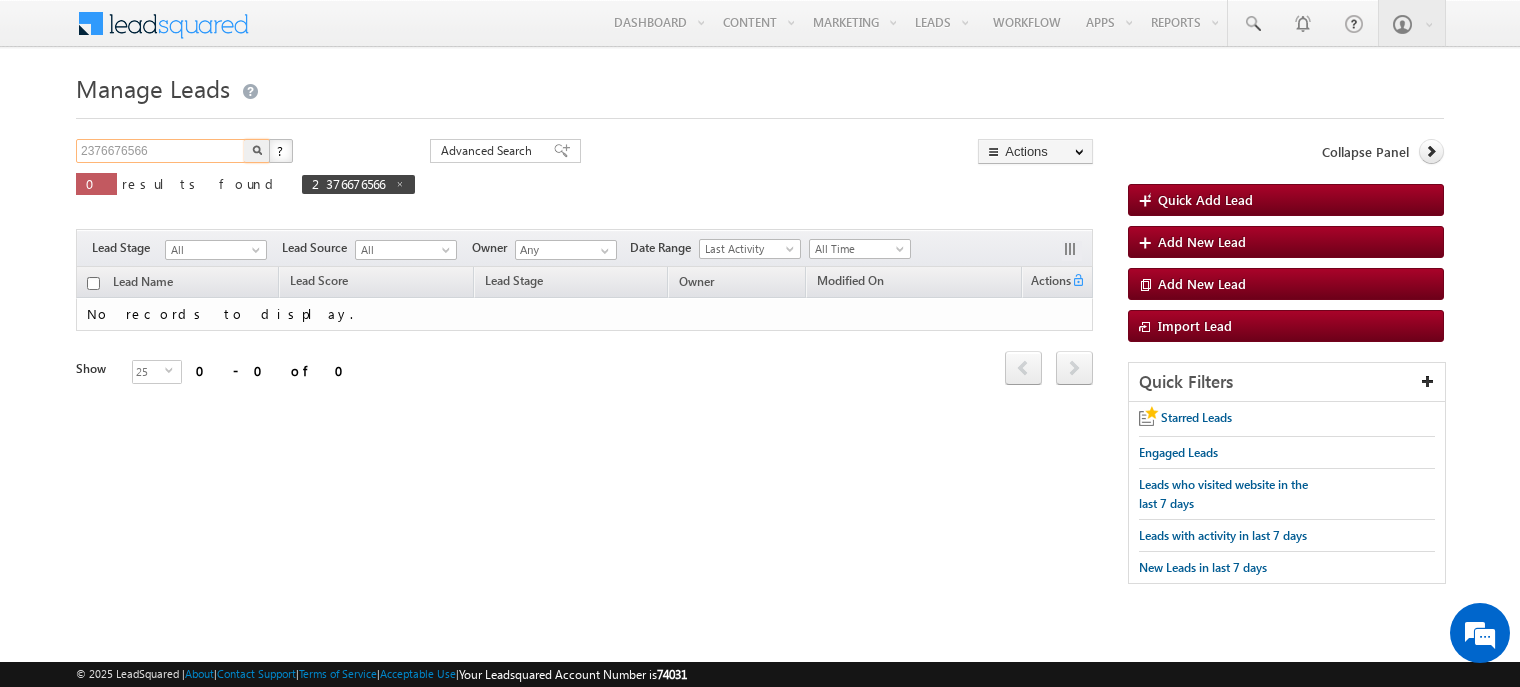 click on "2376676566" at bounding box center [161, 151] 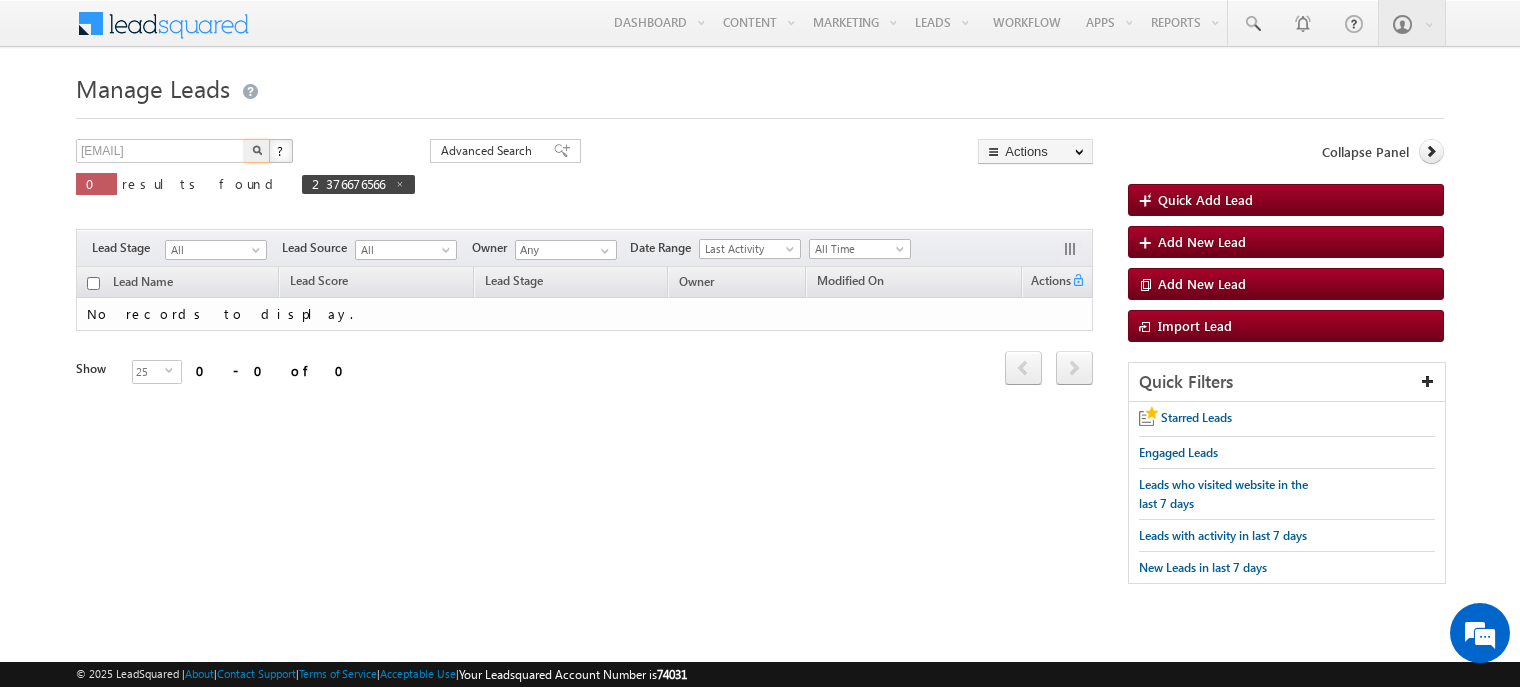 click at bounding box center [257, 151] 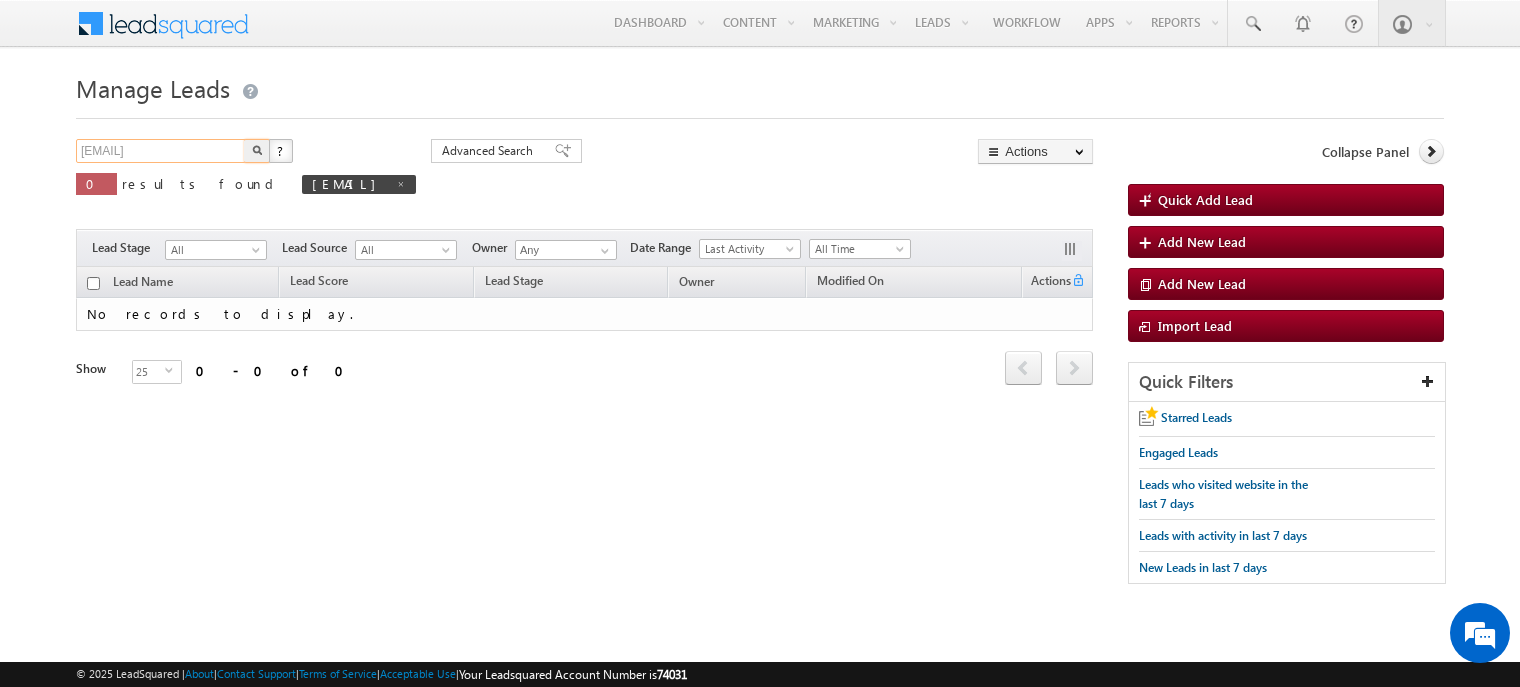 click on "tes@2376676566.com" at bounding box center (161, 151) 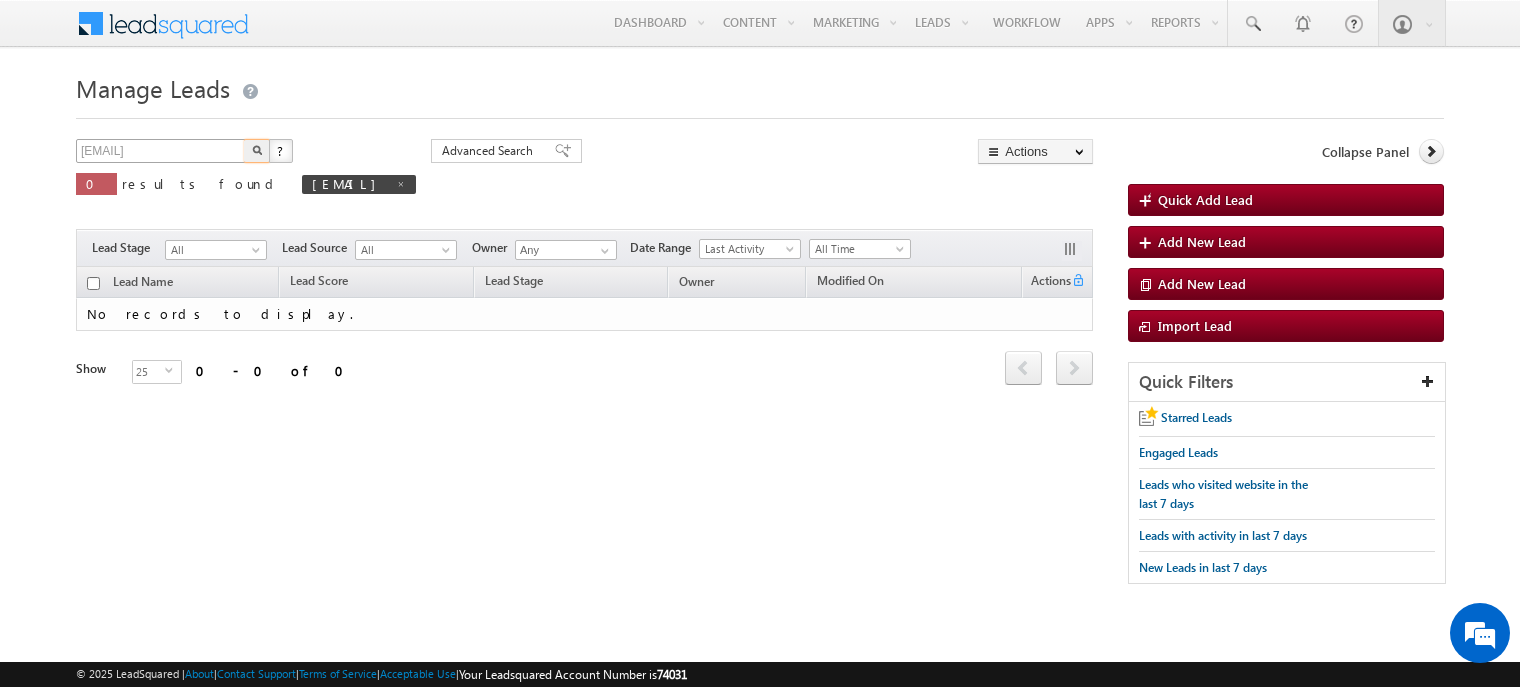 click at bounding box center (257, 151) 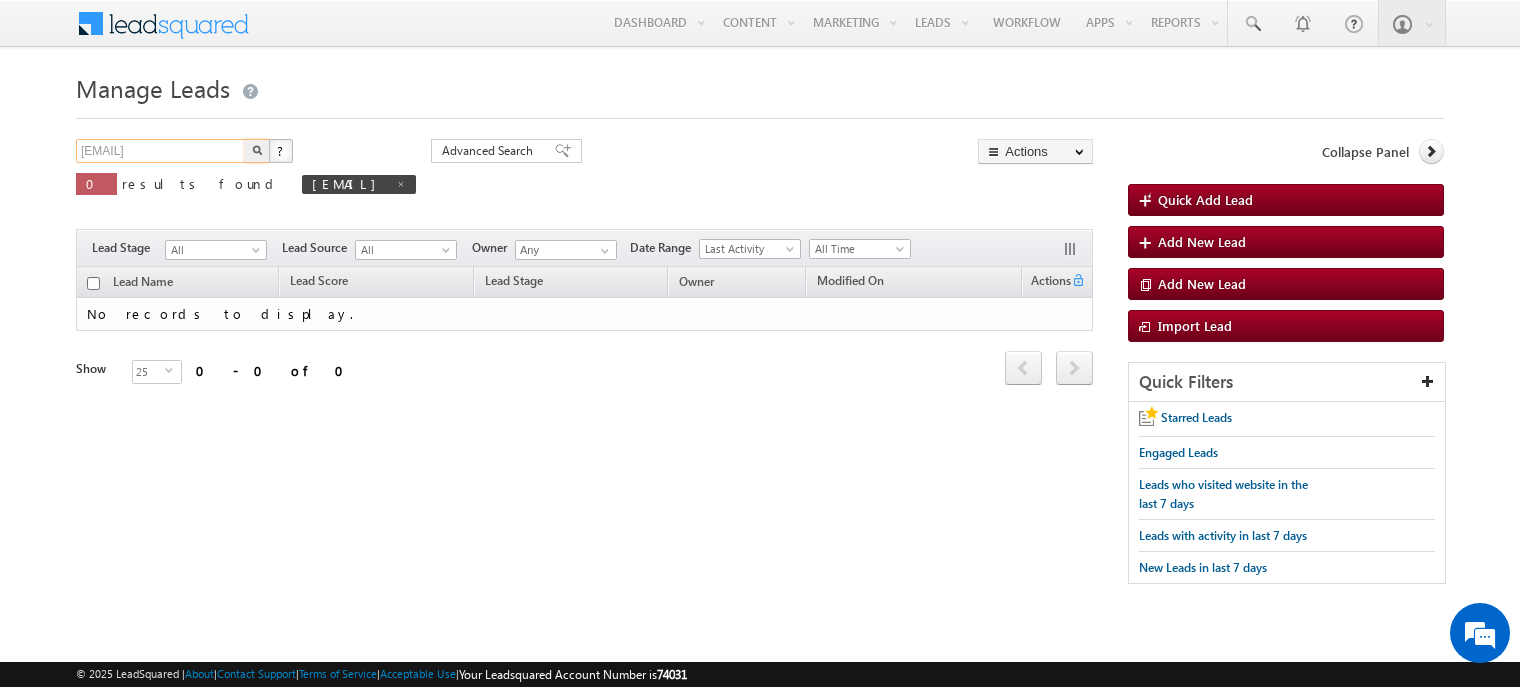 click on "tes@2376676566.com" at bounding box center [161, 151] 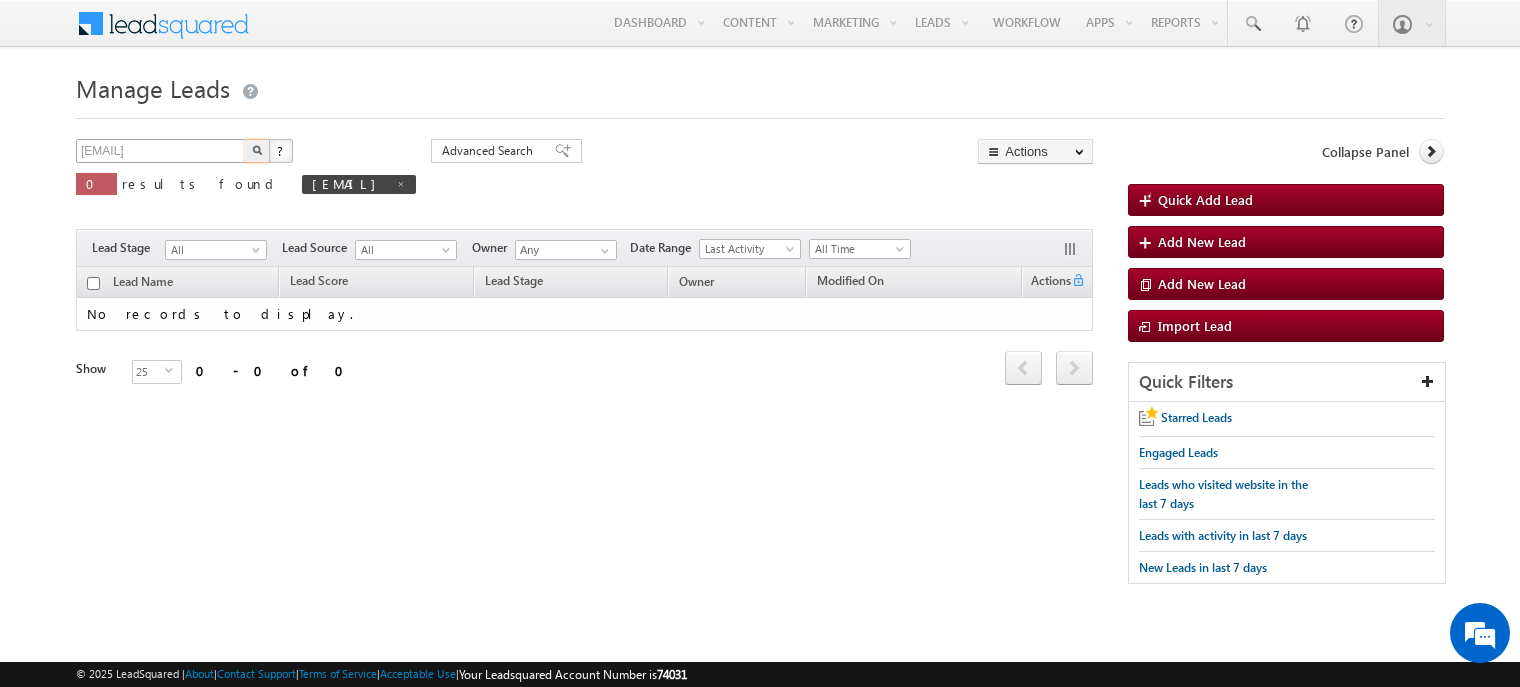 click at bounding box center (257, 151) 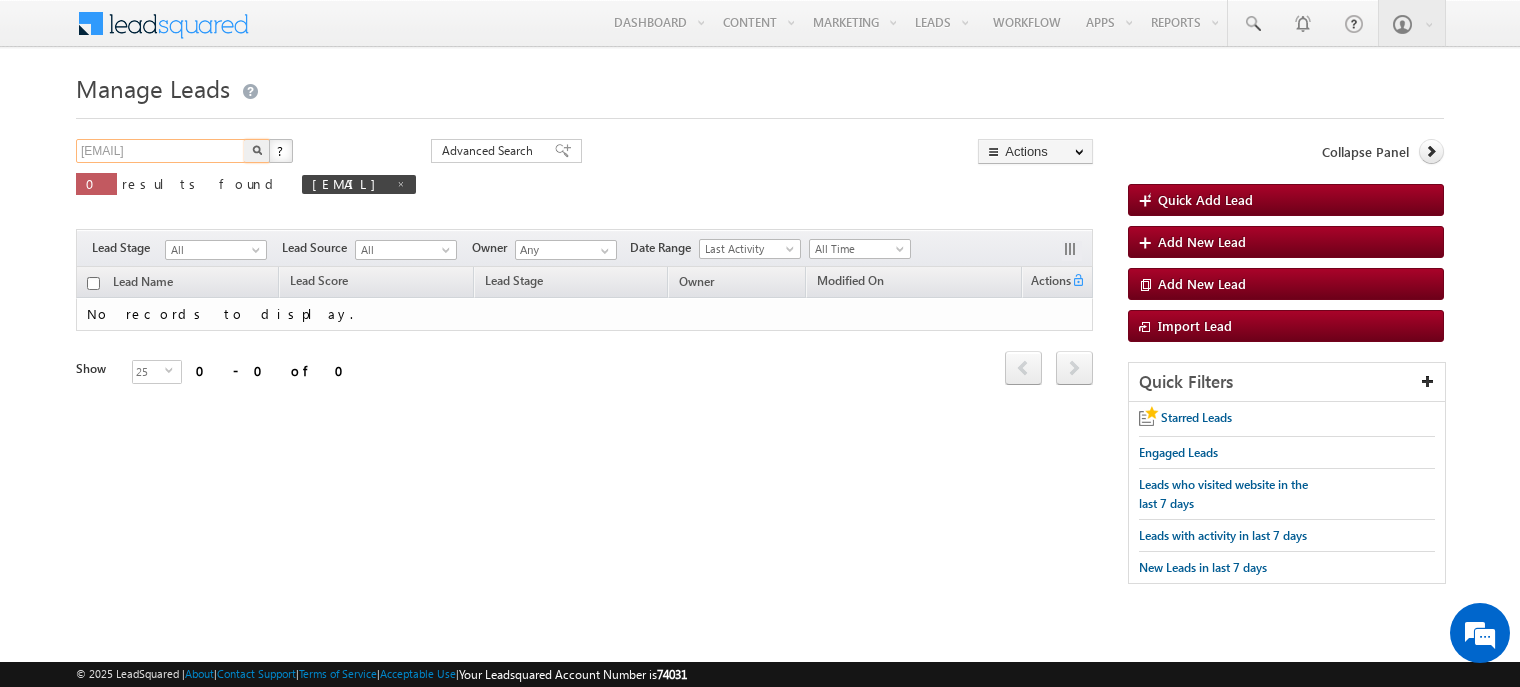 click on "tes@2376676566.com" at bounding box center [161, 151] 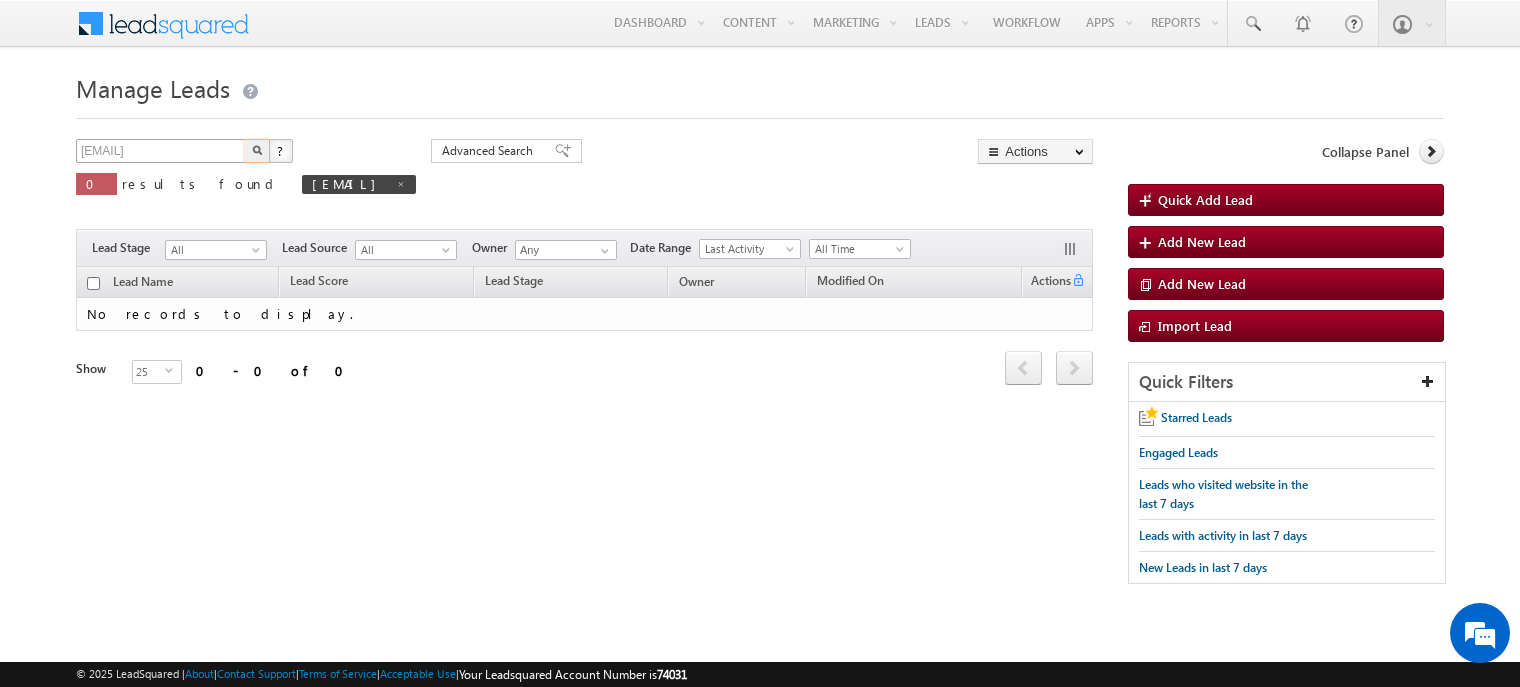 click at bounding box center [257, 151] 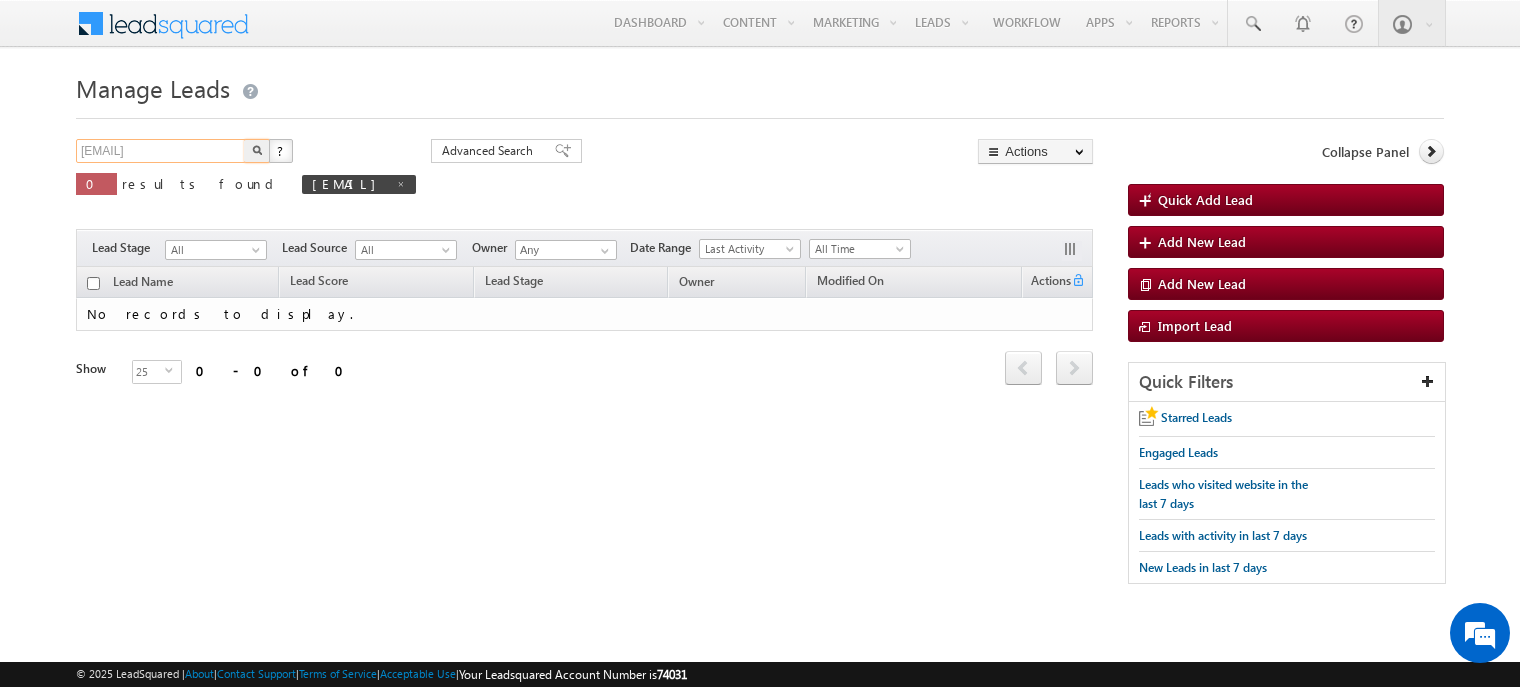 click on "tes@2376676566.com" at bounding box center (161, 151) 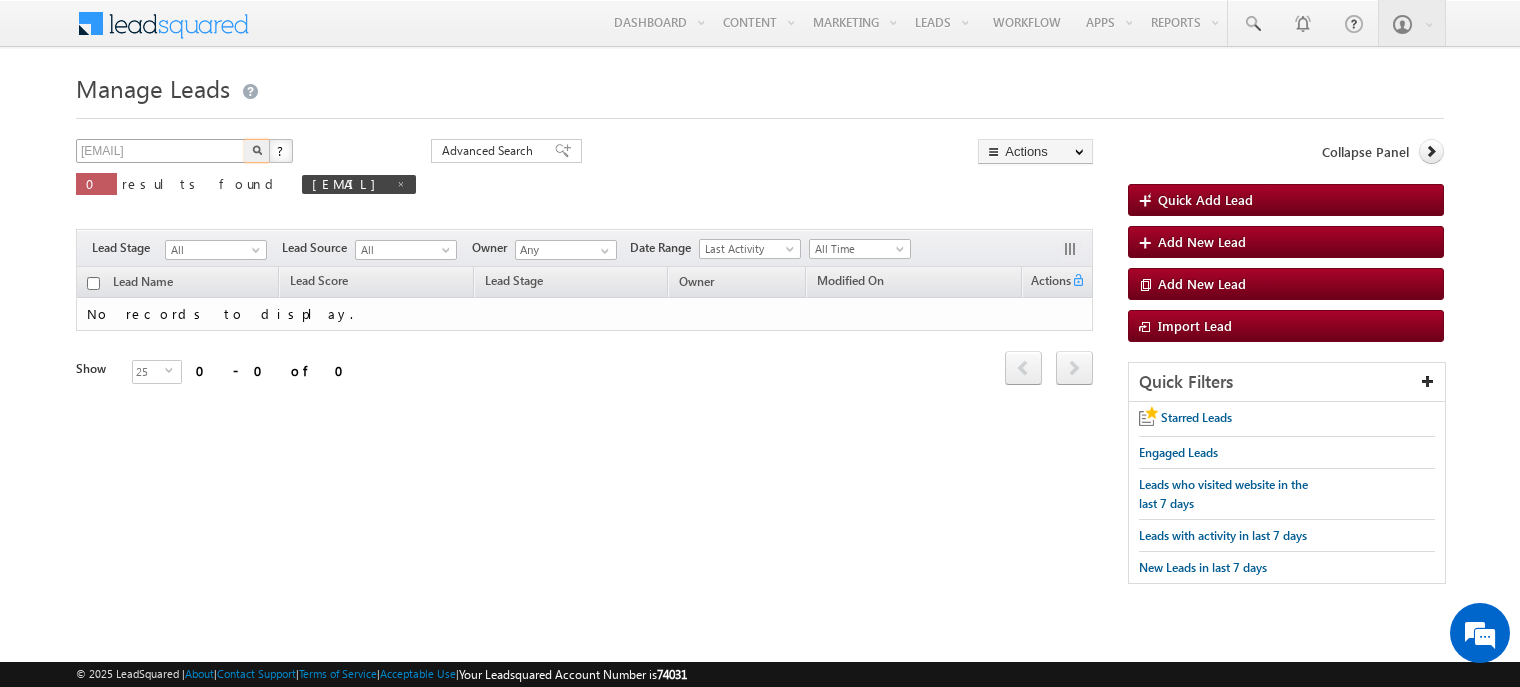 click at bounding box center (257, 151) 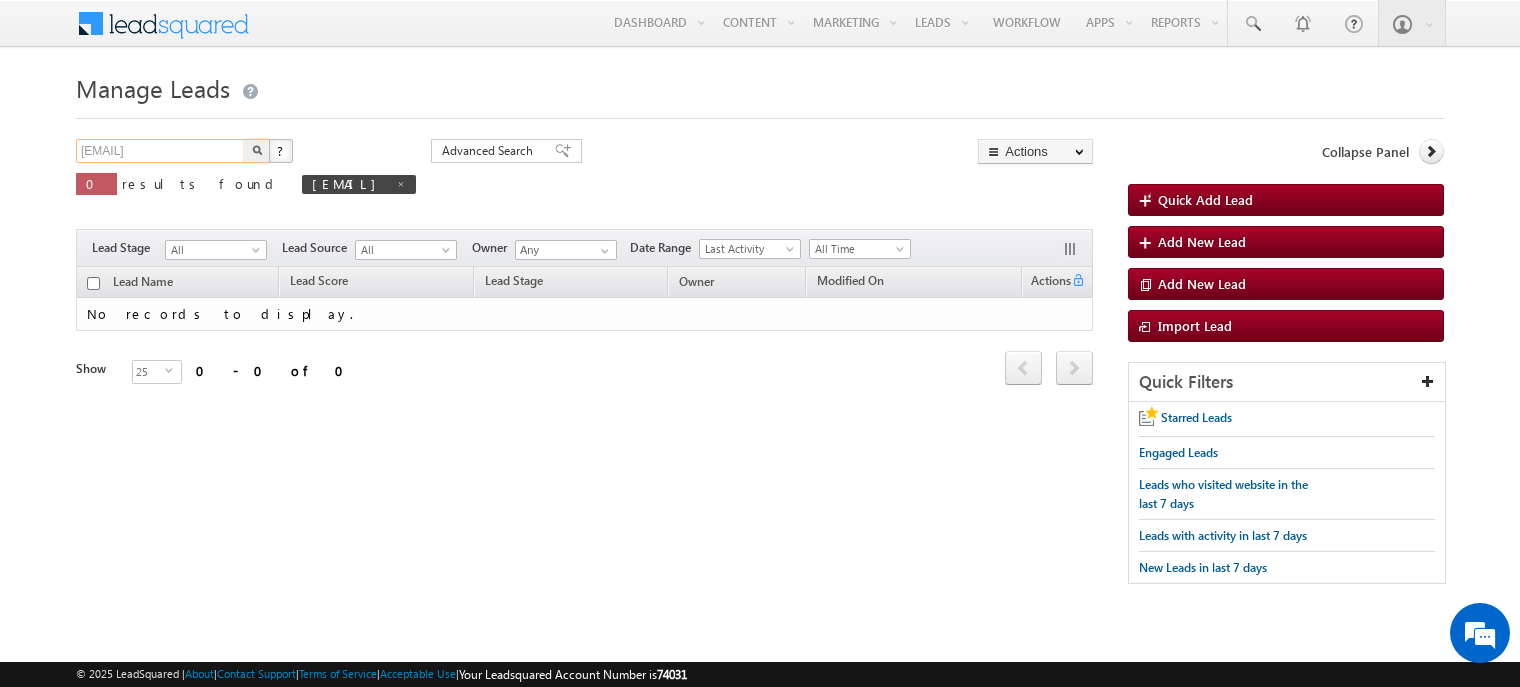 click on "tes@2376676566.com" at bounding box center (161, 151) 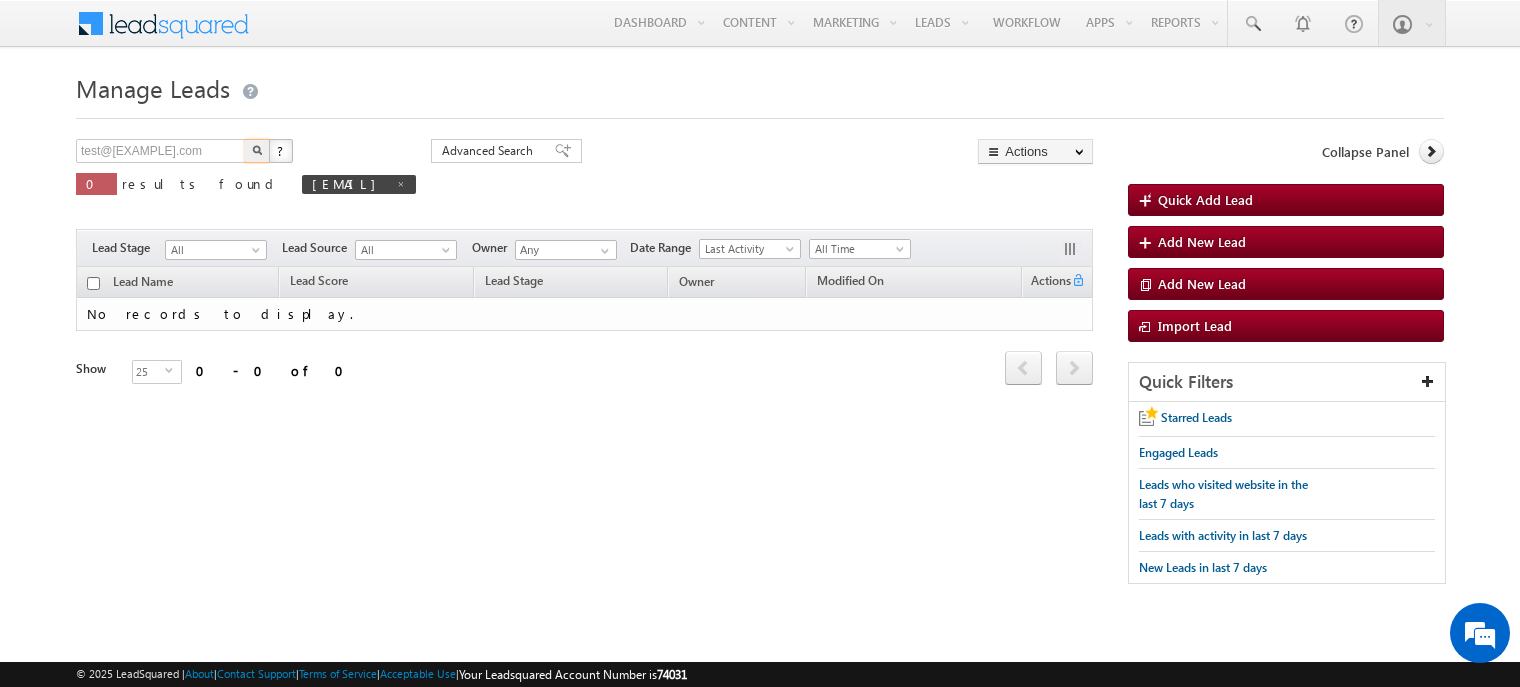 click at bounding box center [257, 151] 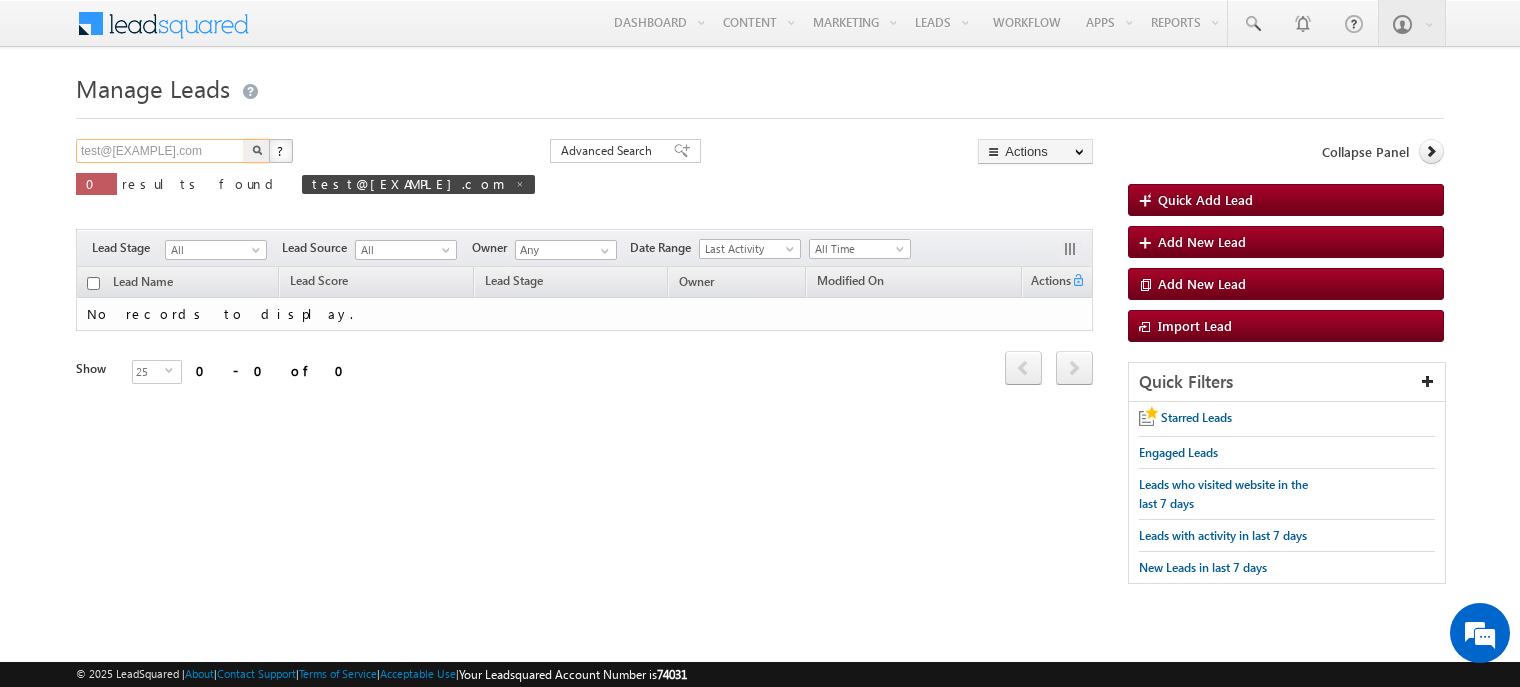 click on "test@8888888.com" at bounding box center (161, 151) 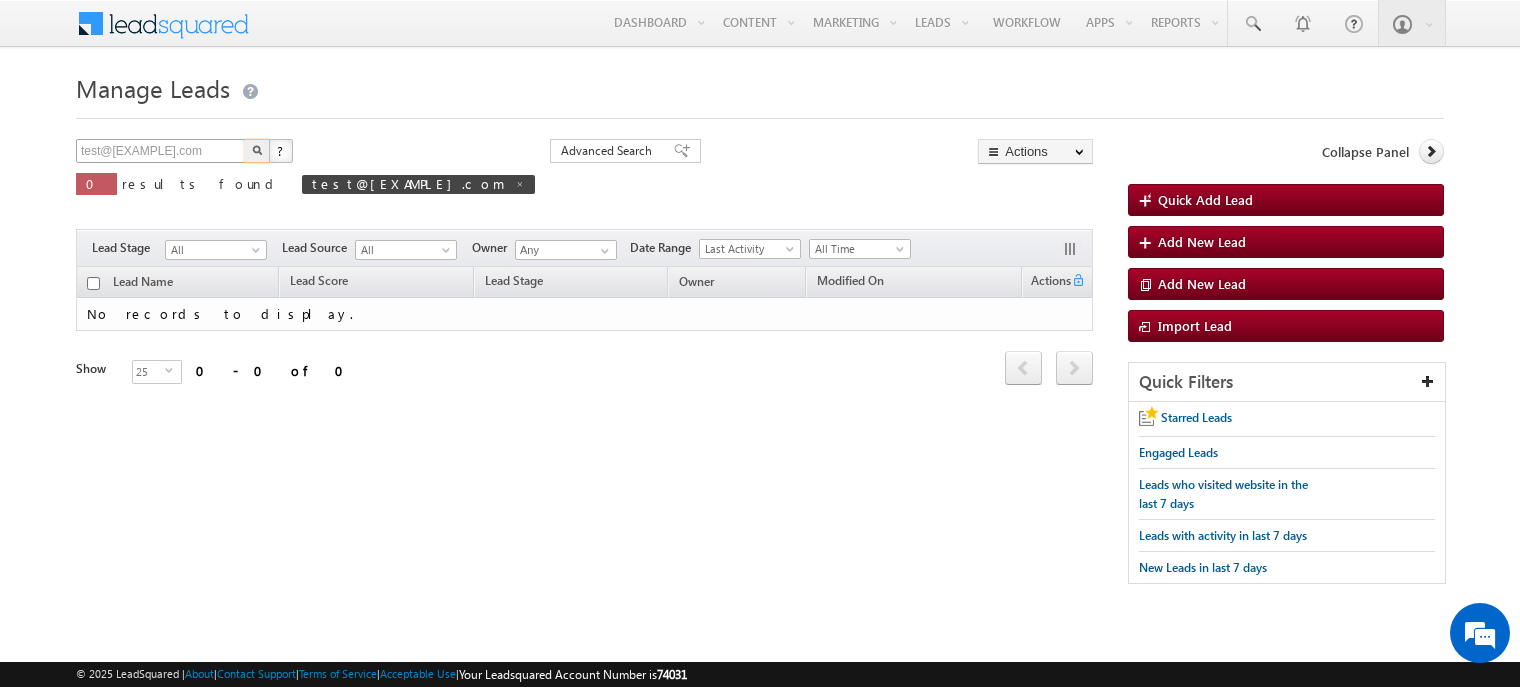 click at bounding box center [257, 151] 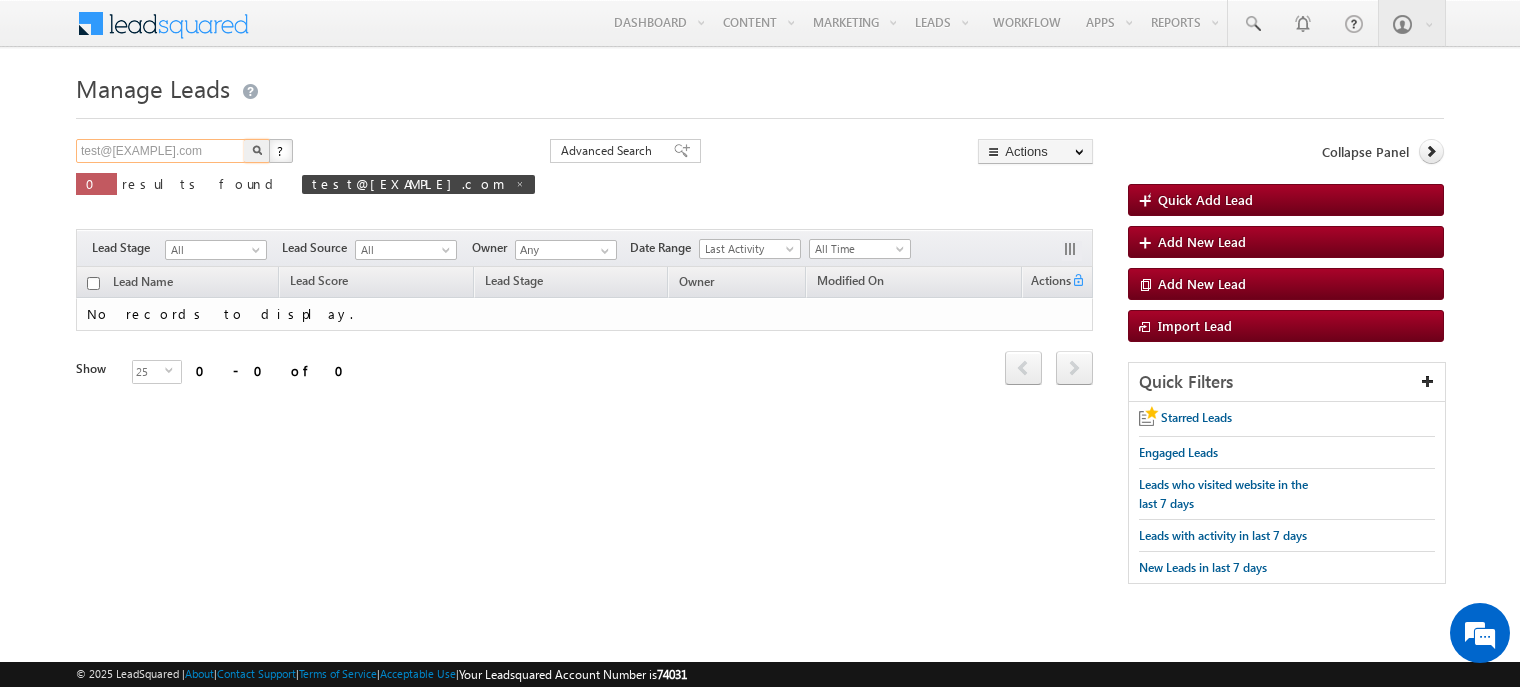 click on "test@8888888.com" at bounding box center [161, 151] 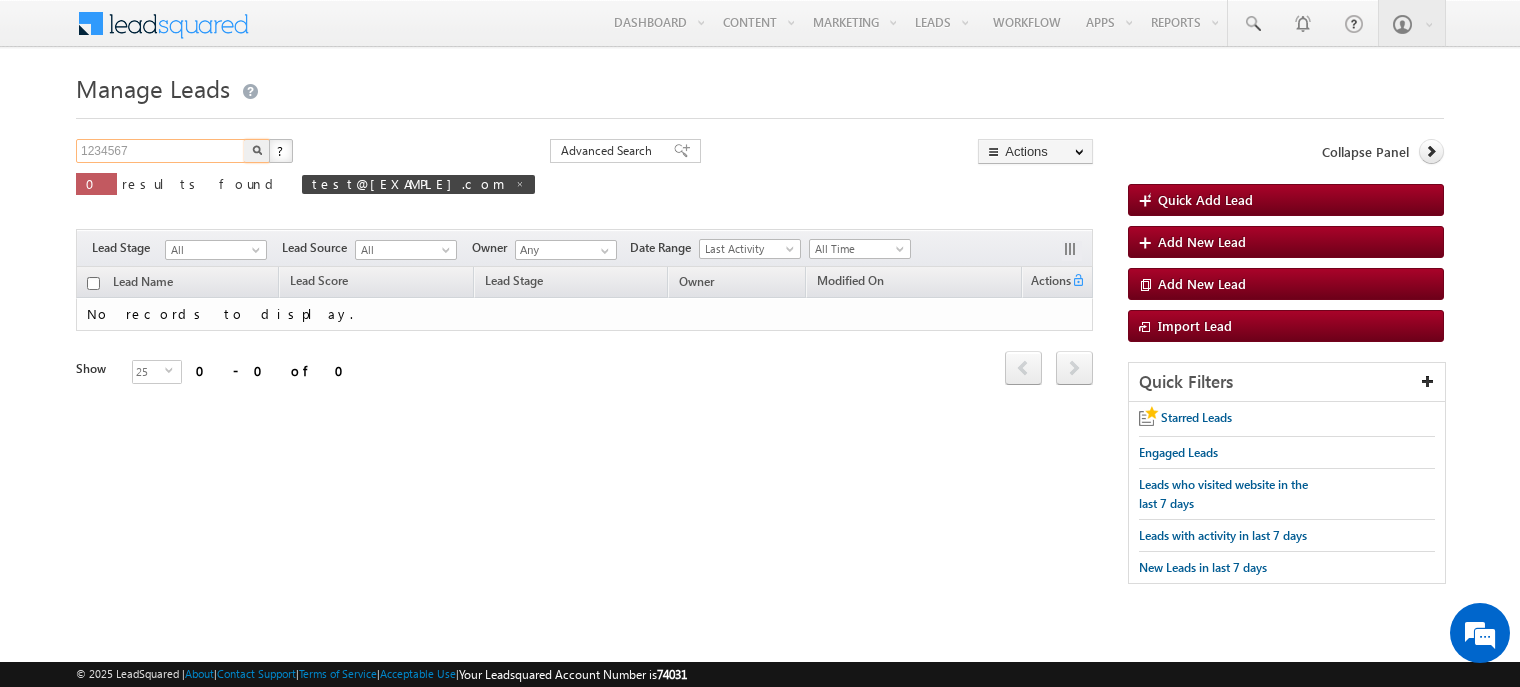 drag, startPoint x: 157, startPoint y: 151, endPoint x: -8, endPoint y: 123, distance: 167.3589 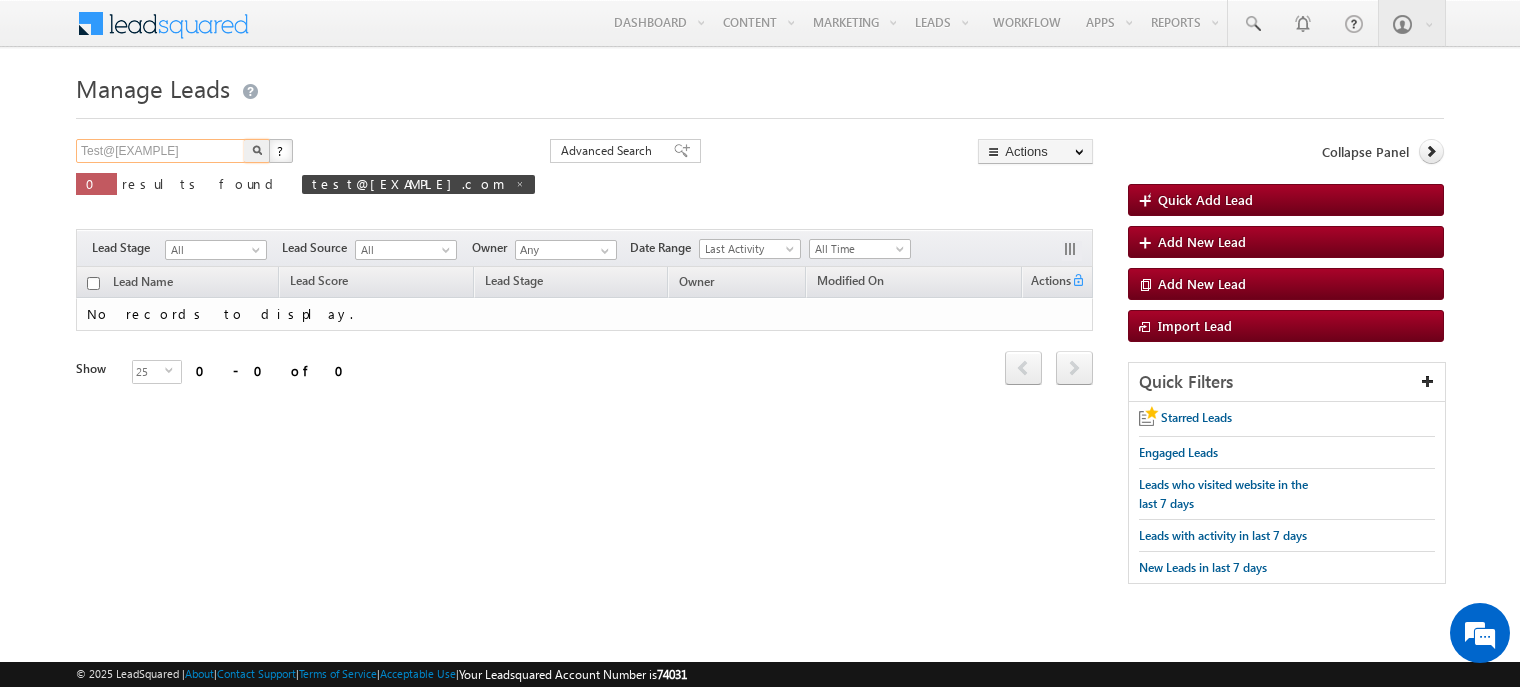 click on "Test@1234567" at bounding box center [161, 151] 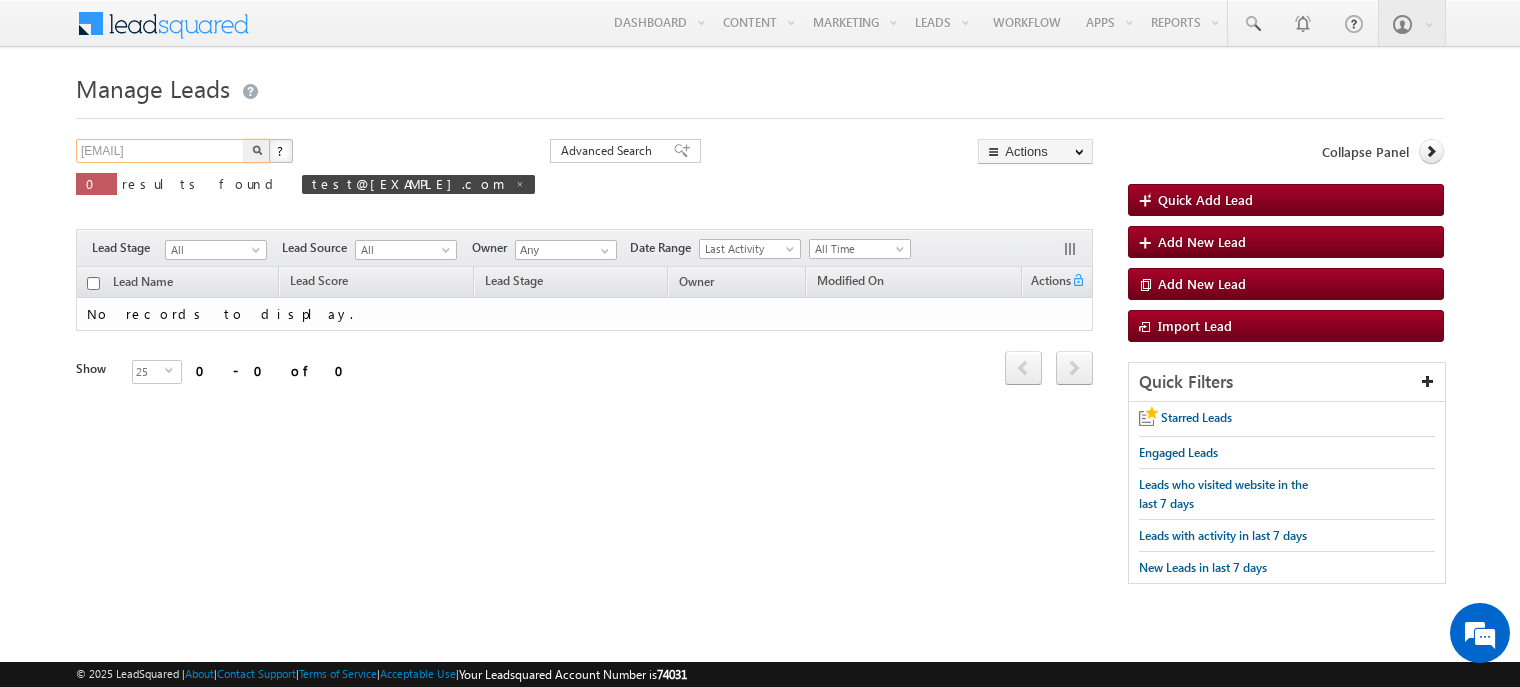 type on "Test@1234567.com" 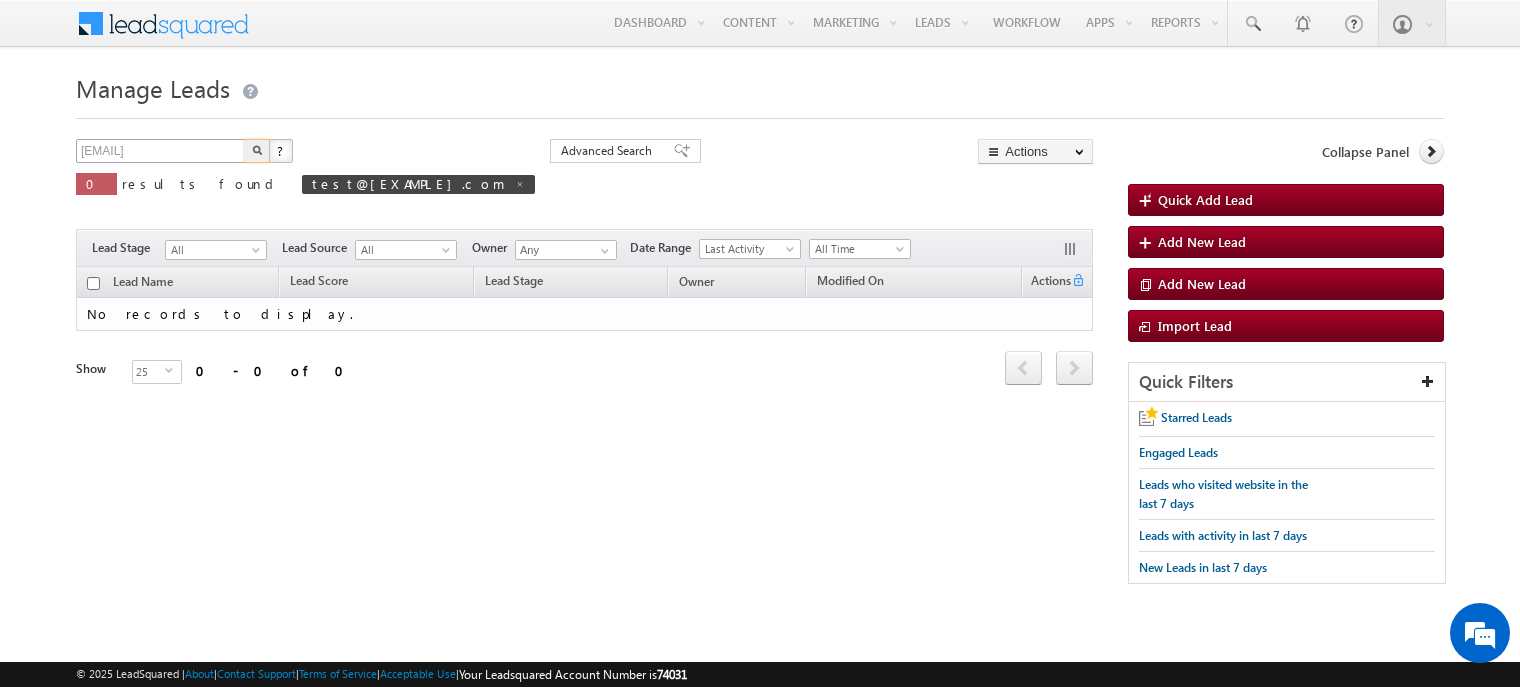 click at bounding box center (257, 151) 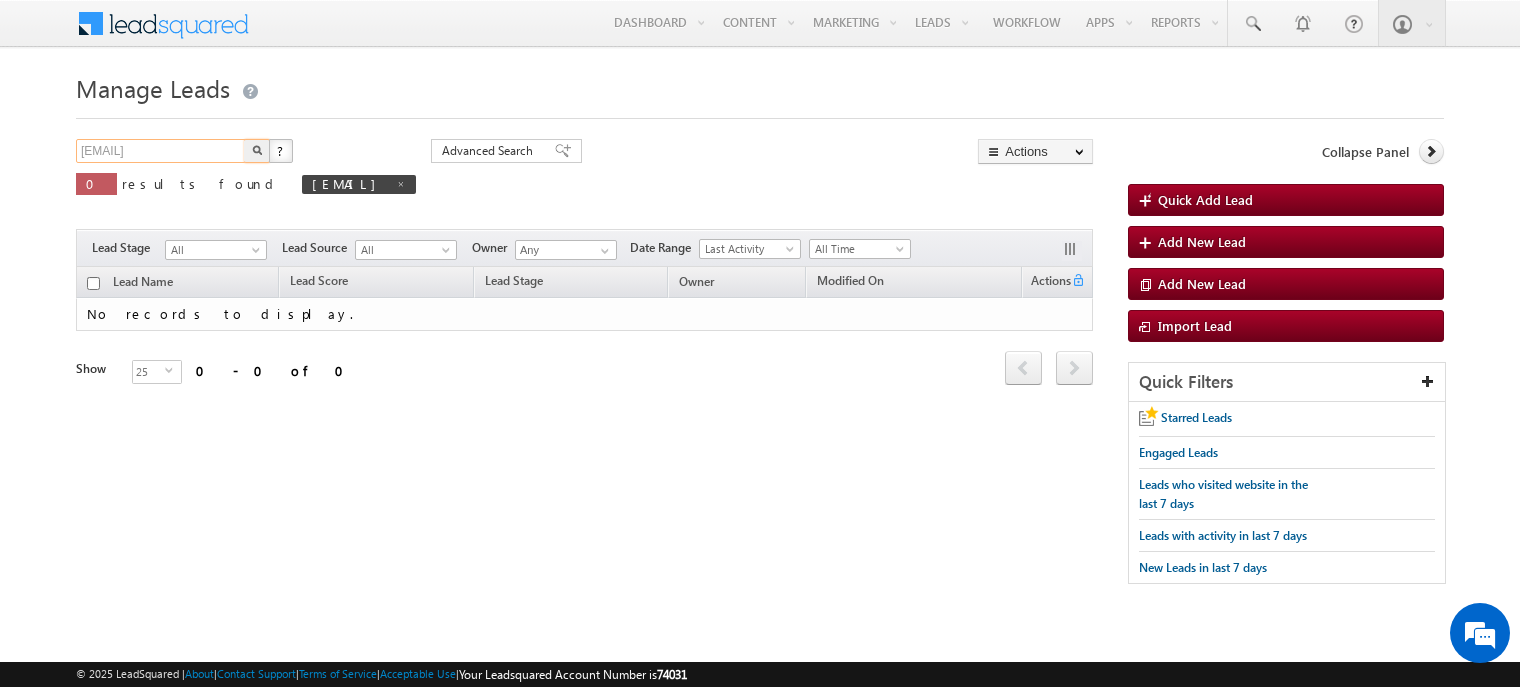 click on "Test@1234567.com" at bounding box center (161, 151) 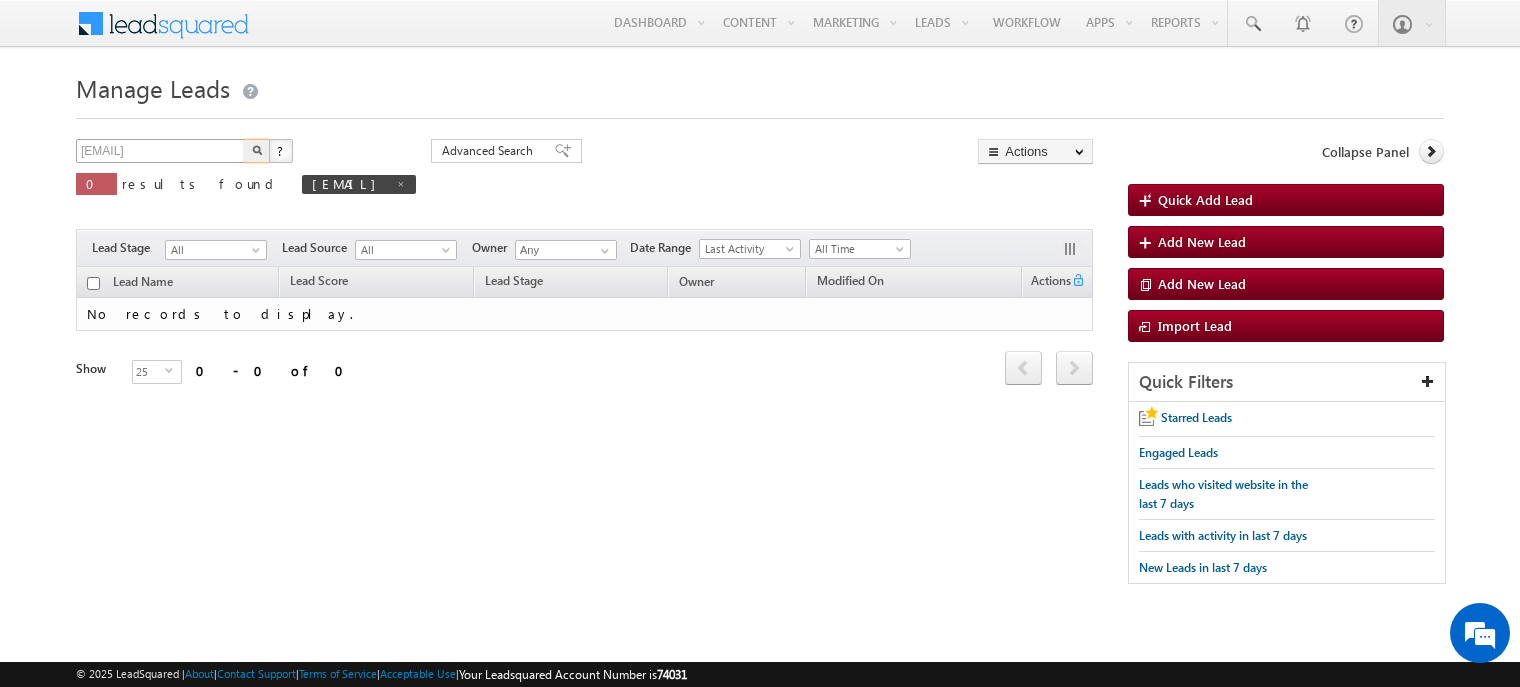 click at bounding box center [257, 151] 